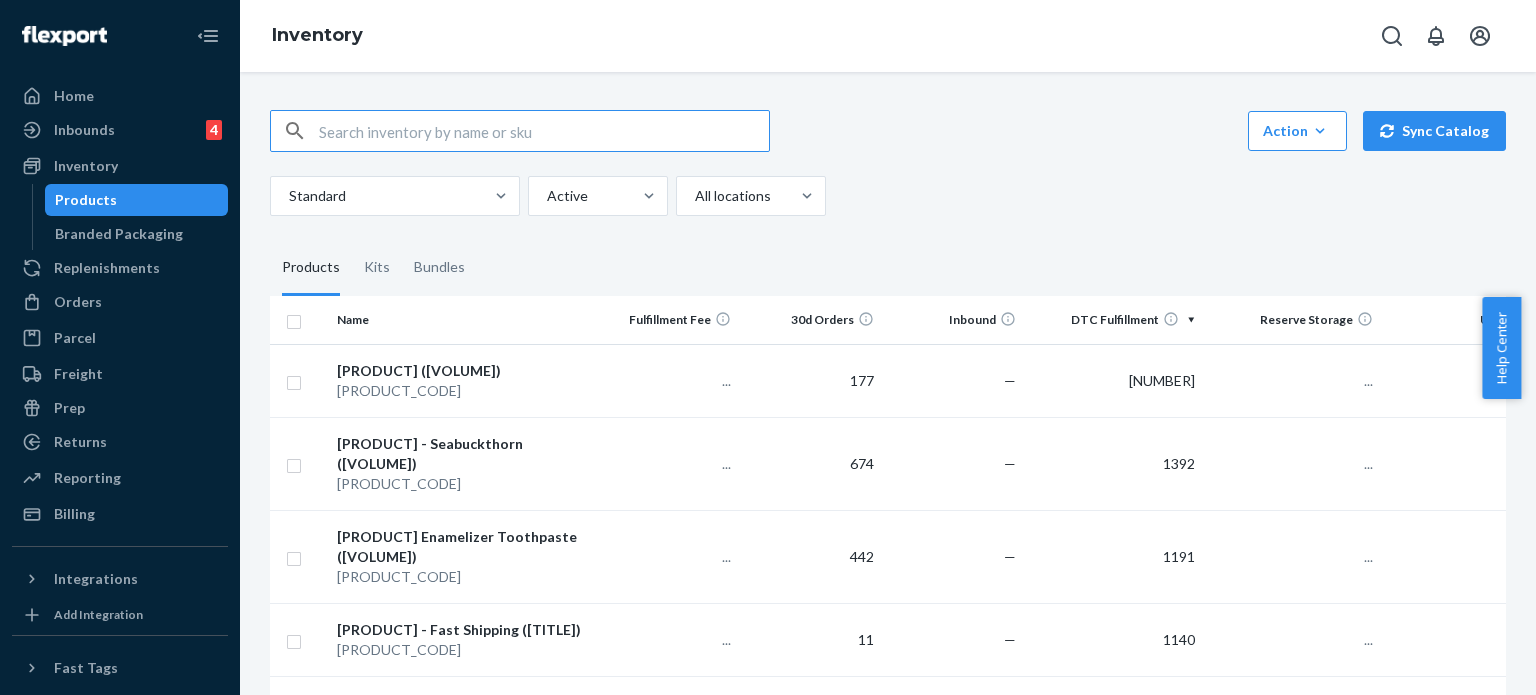 scroll, scrollTop: 0, scrollLeft: 0, axis: both 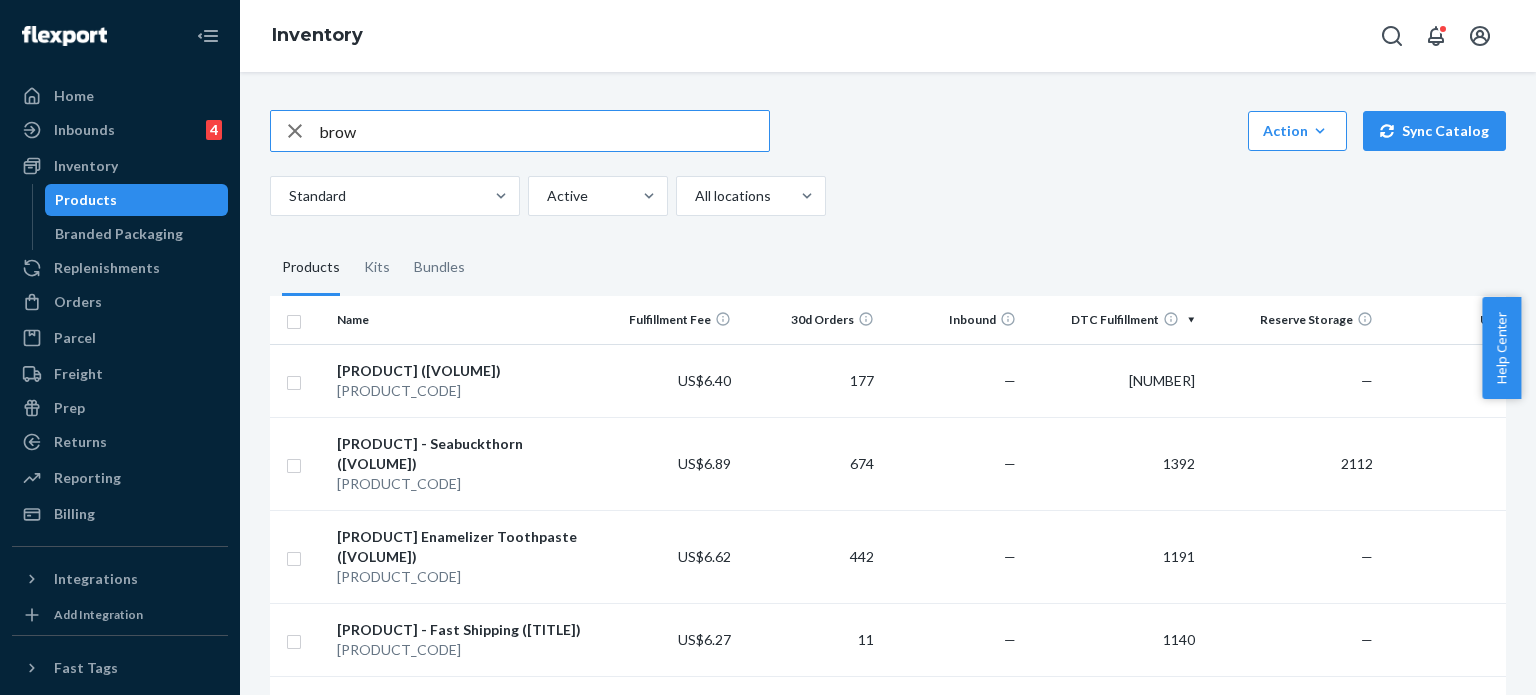 type on "brow" 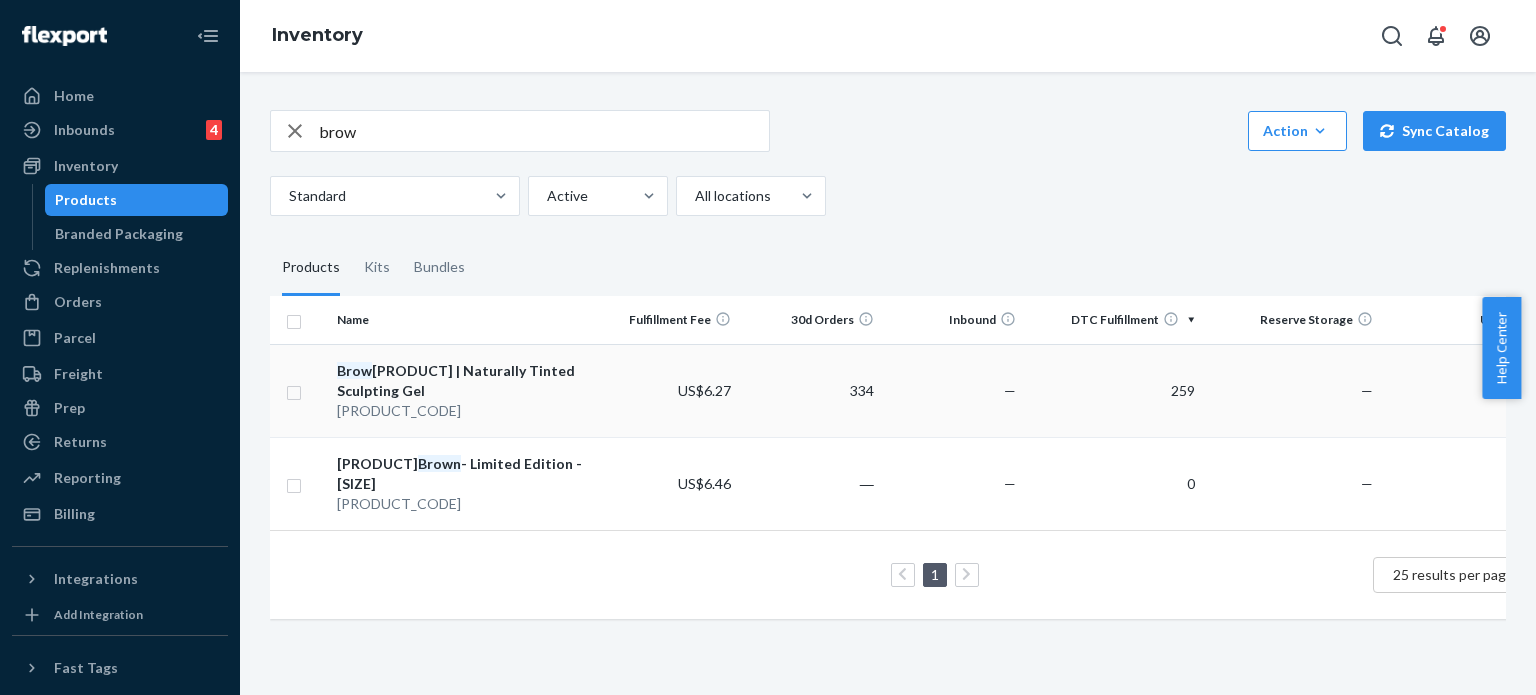 scroll, scrollTop: 0, scrollLeft: 68, axis: horizontal 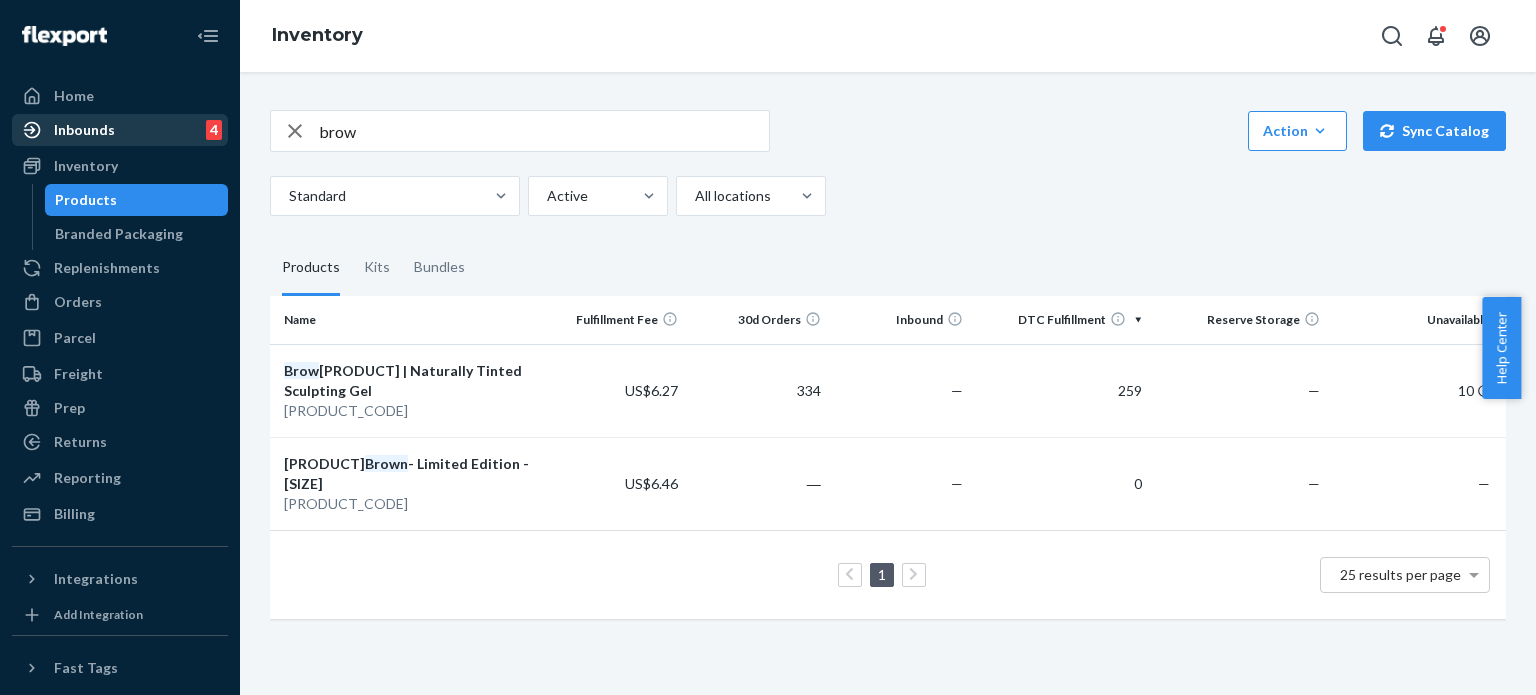 click on "Inbounds 4" at bounding box center [120, 130] 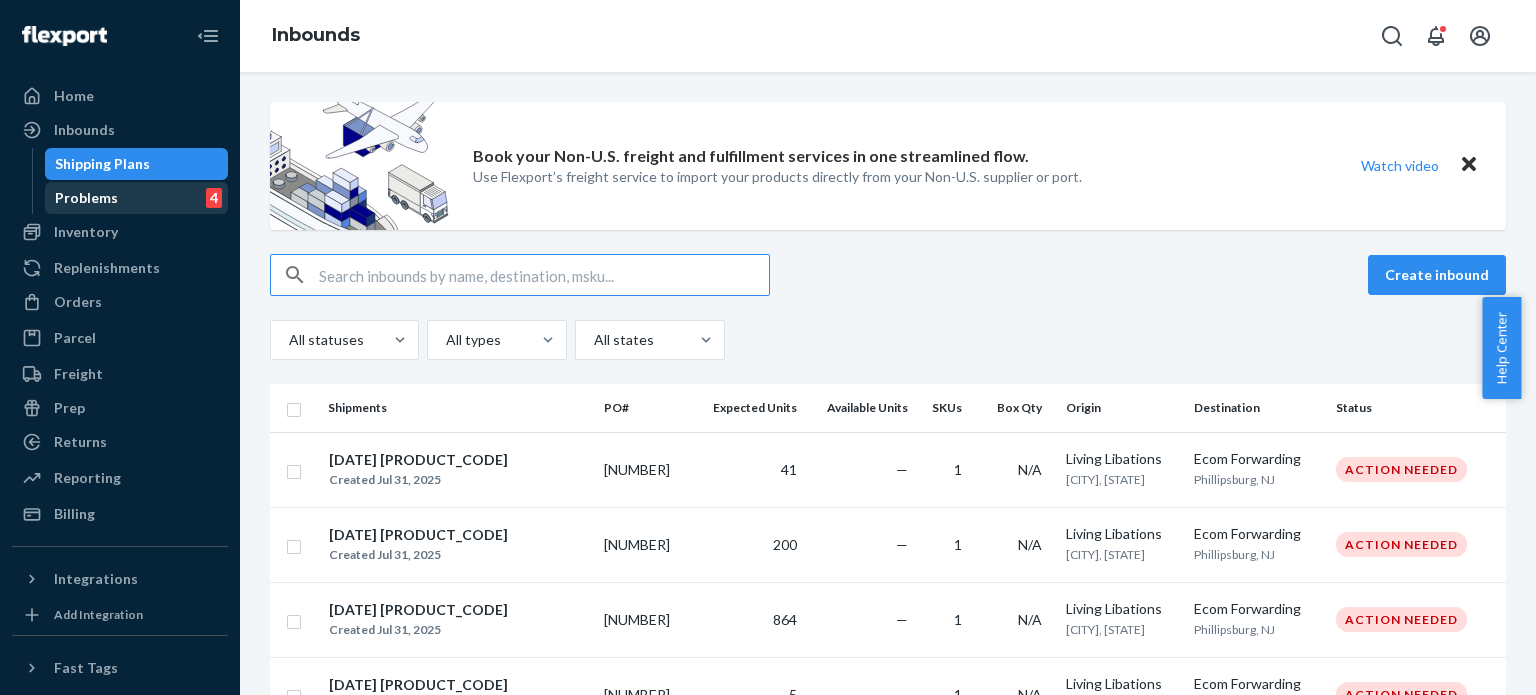 click on "Problems" at bounding box center (86, 198) 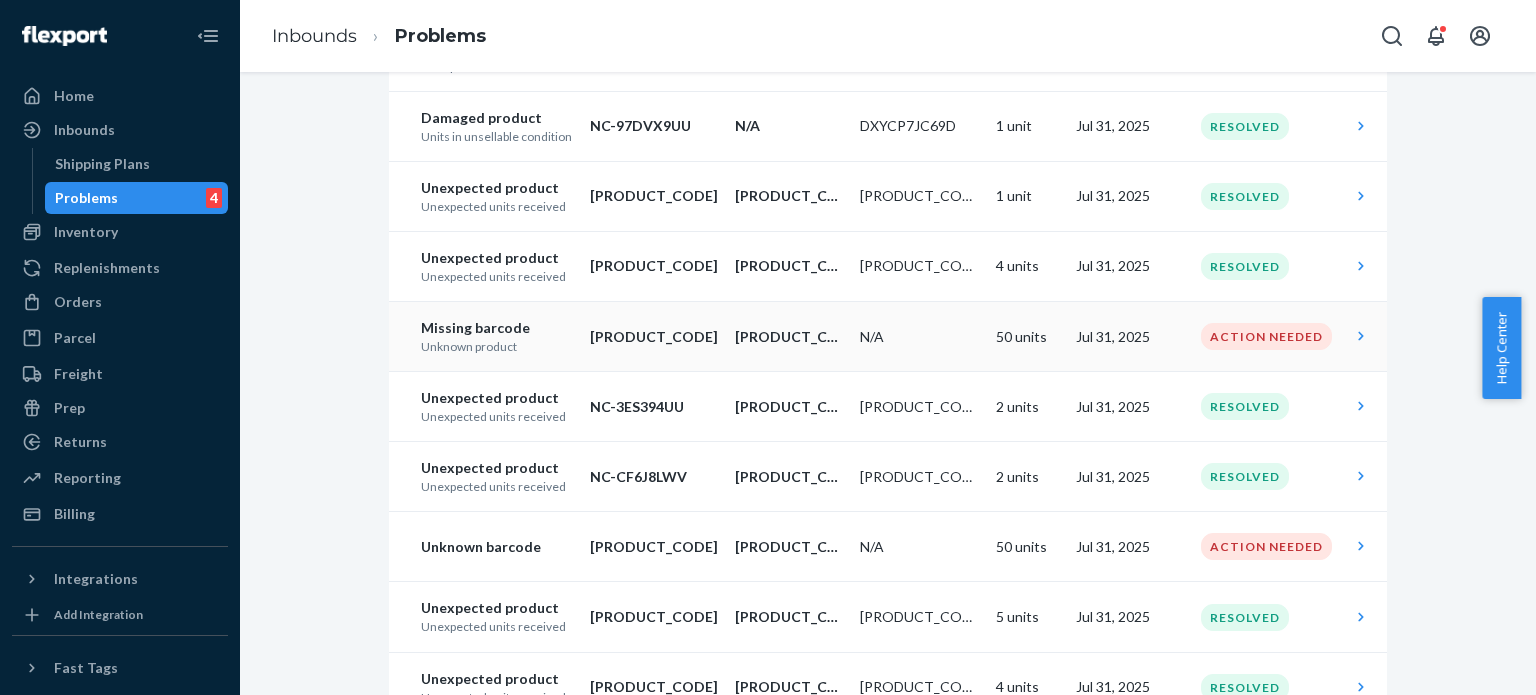 scroll, scrollTop: 263, scrollLeft: 0, axis: vertical 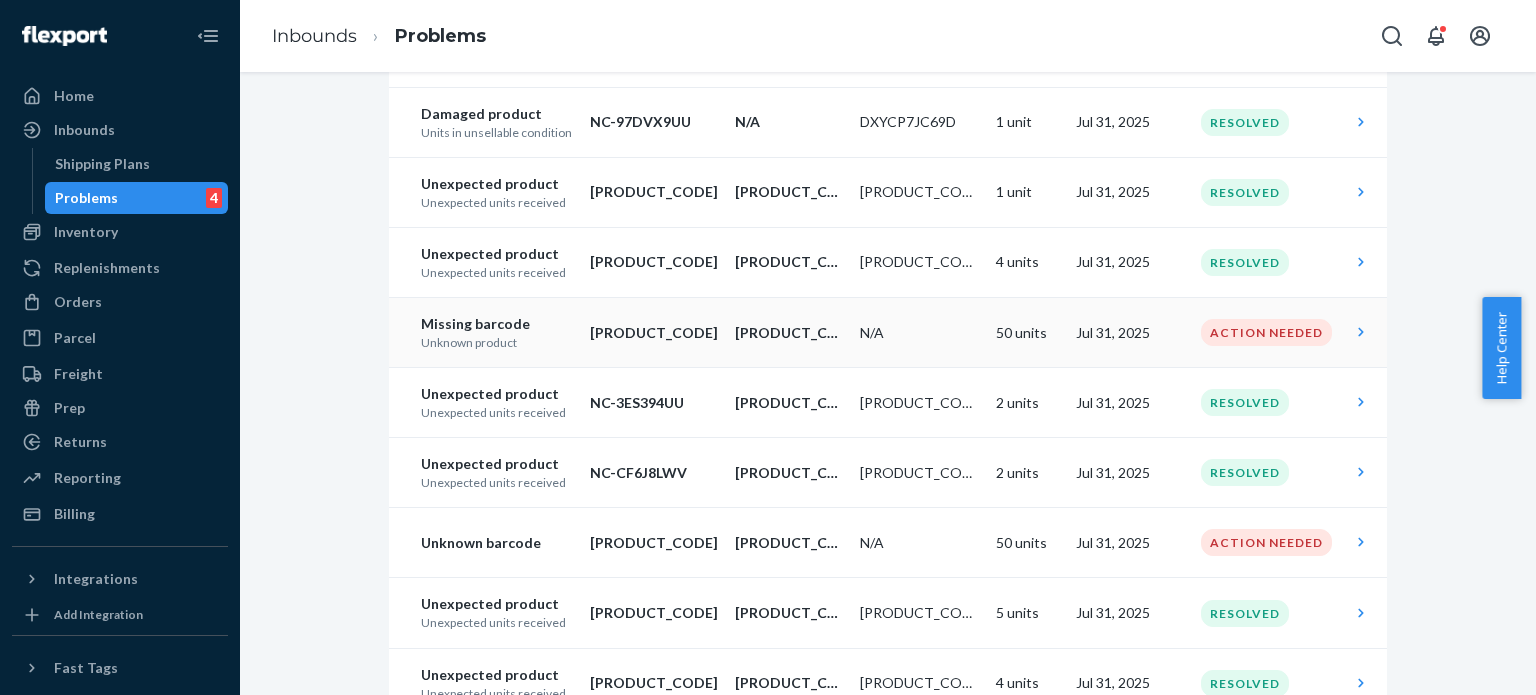 click on "[PRODUCT_CODE]" at bounding box center [789, 333] 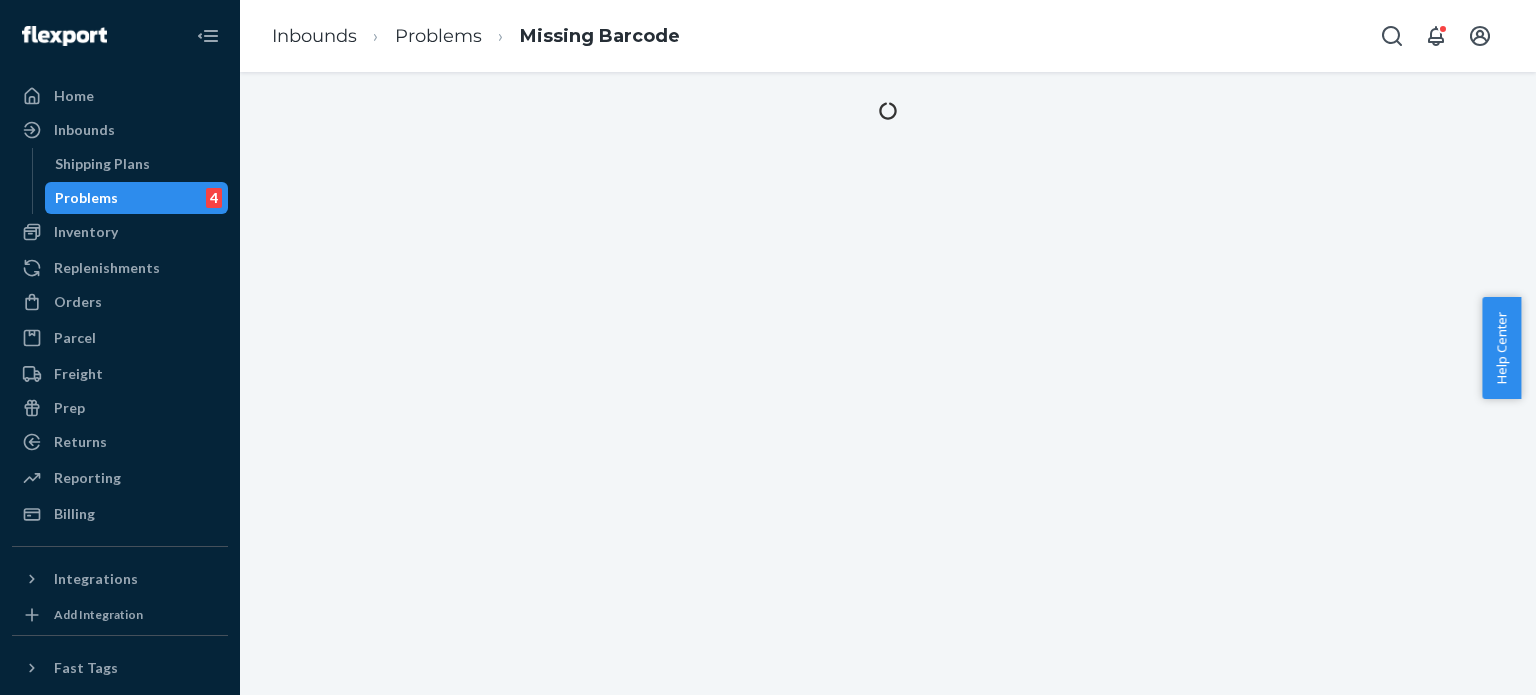 scroll, scrollTop: 0, scrollLeft: 0, axis: both 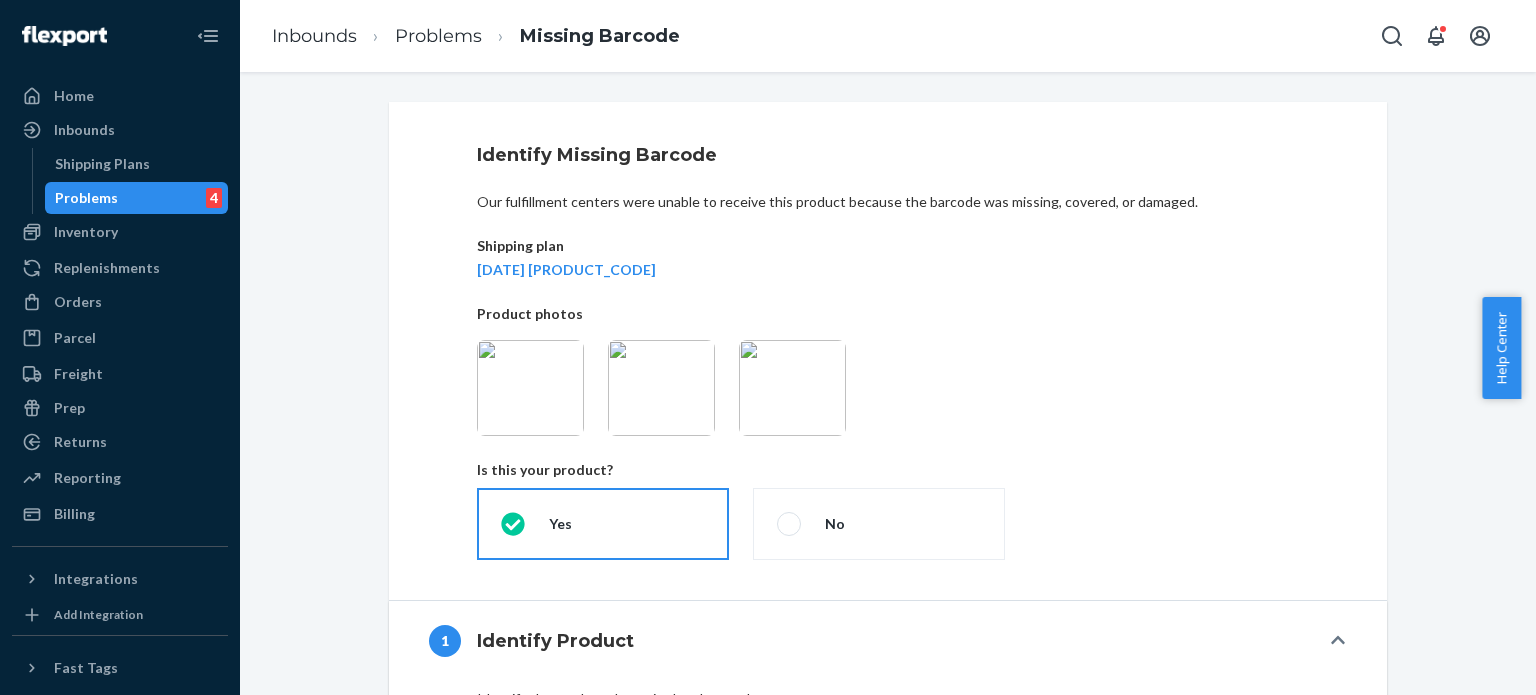click at bounding box center [530, 388] 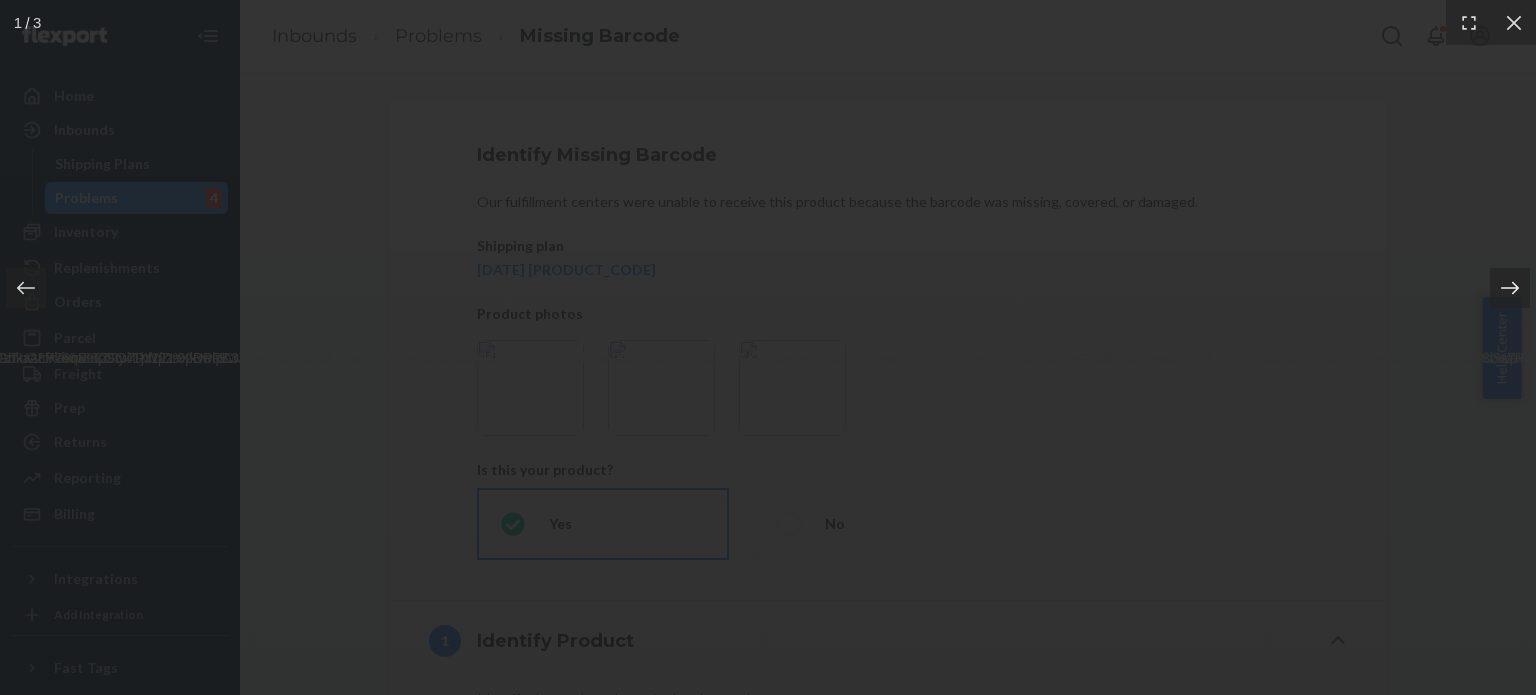 click 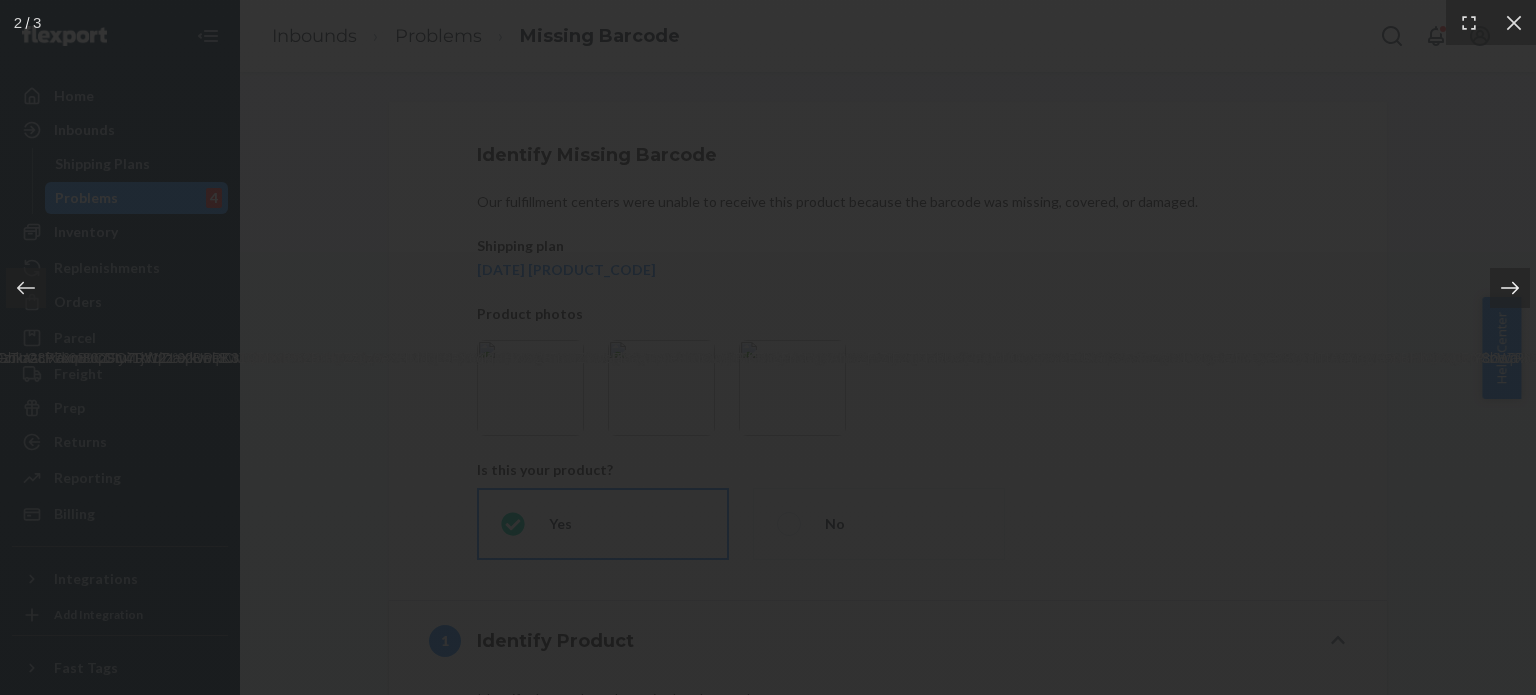 click 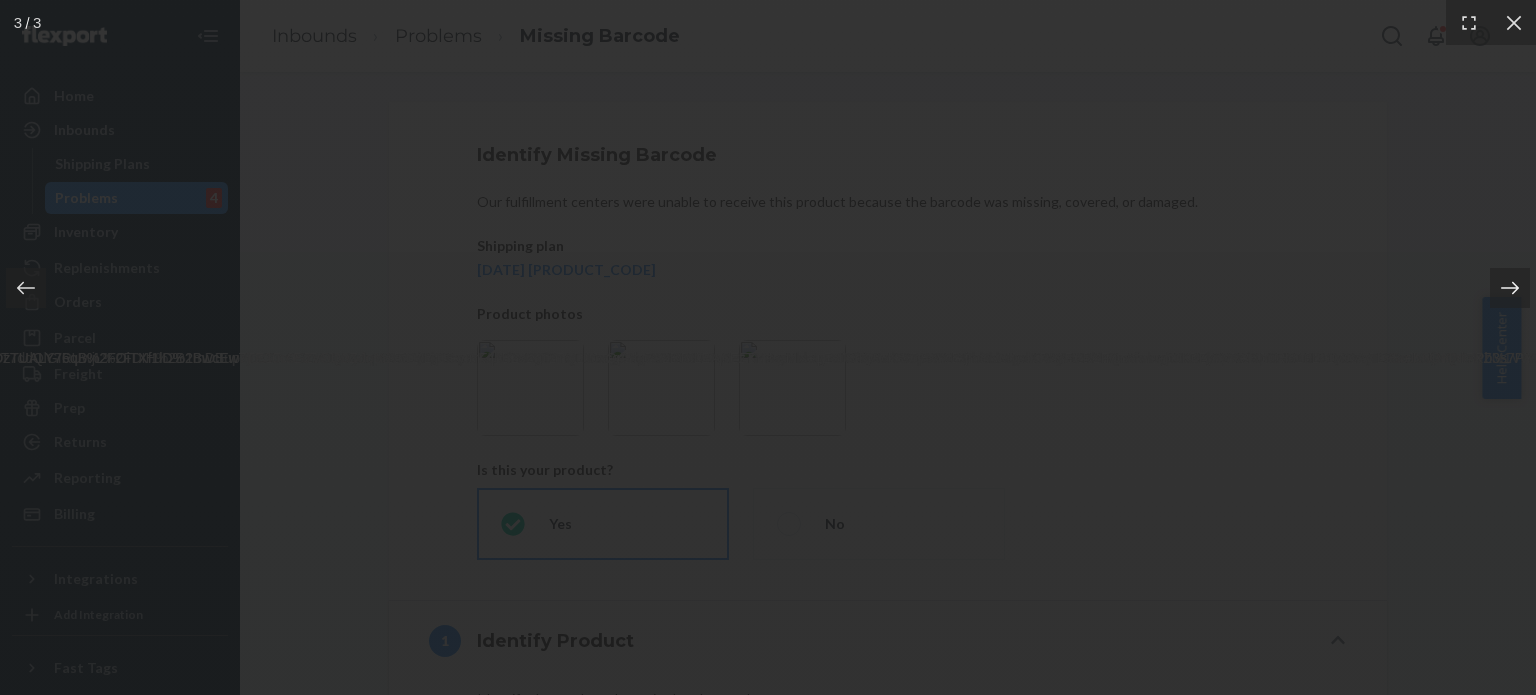 click 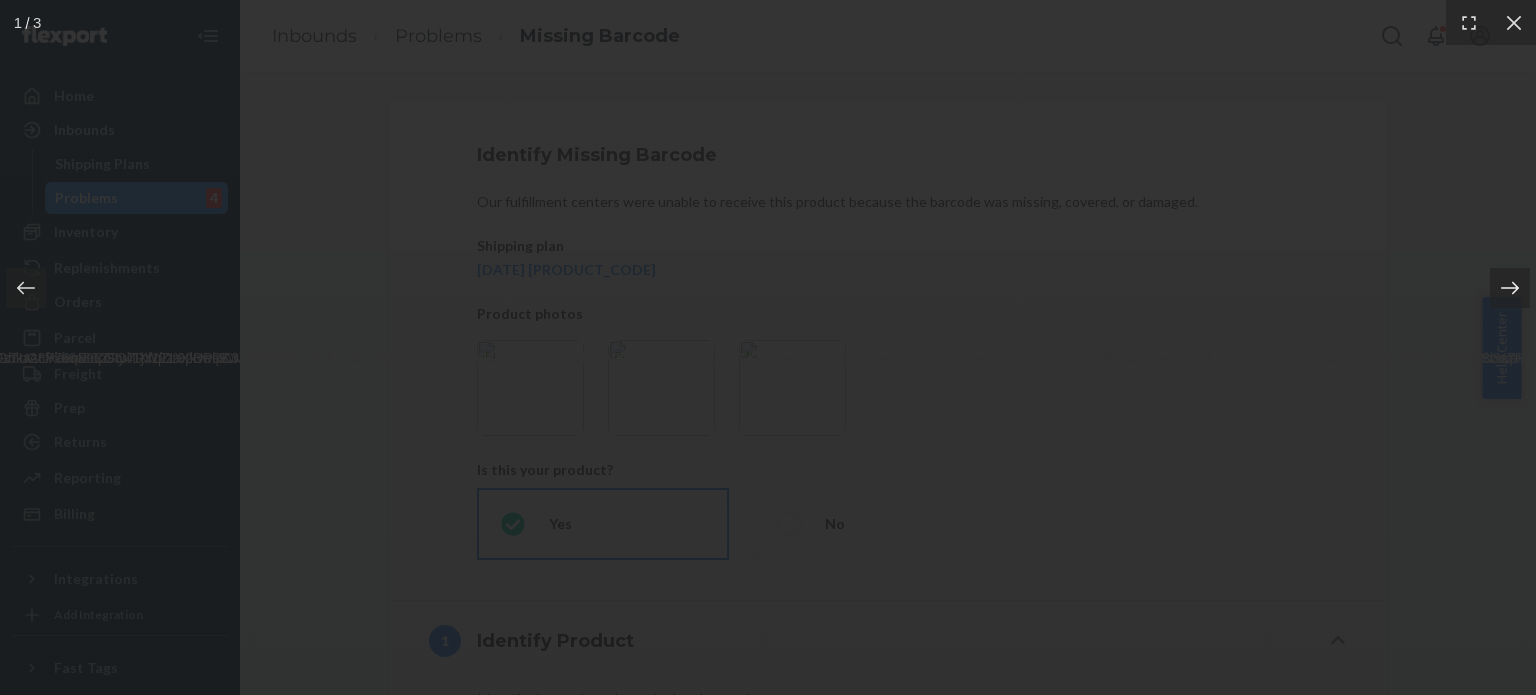 click 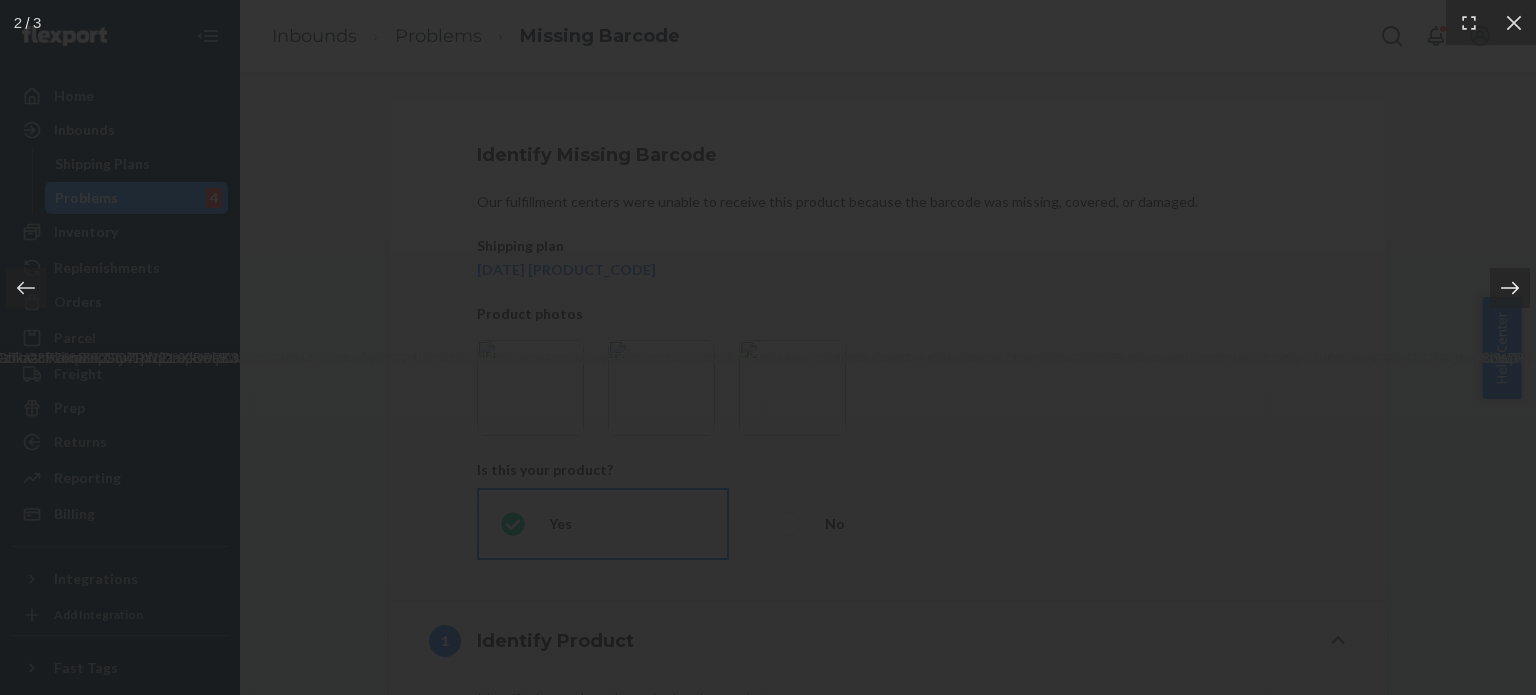 click 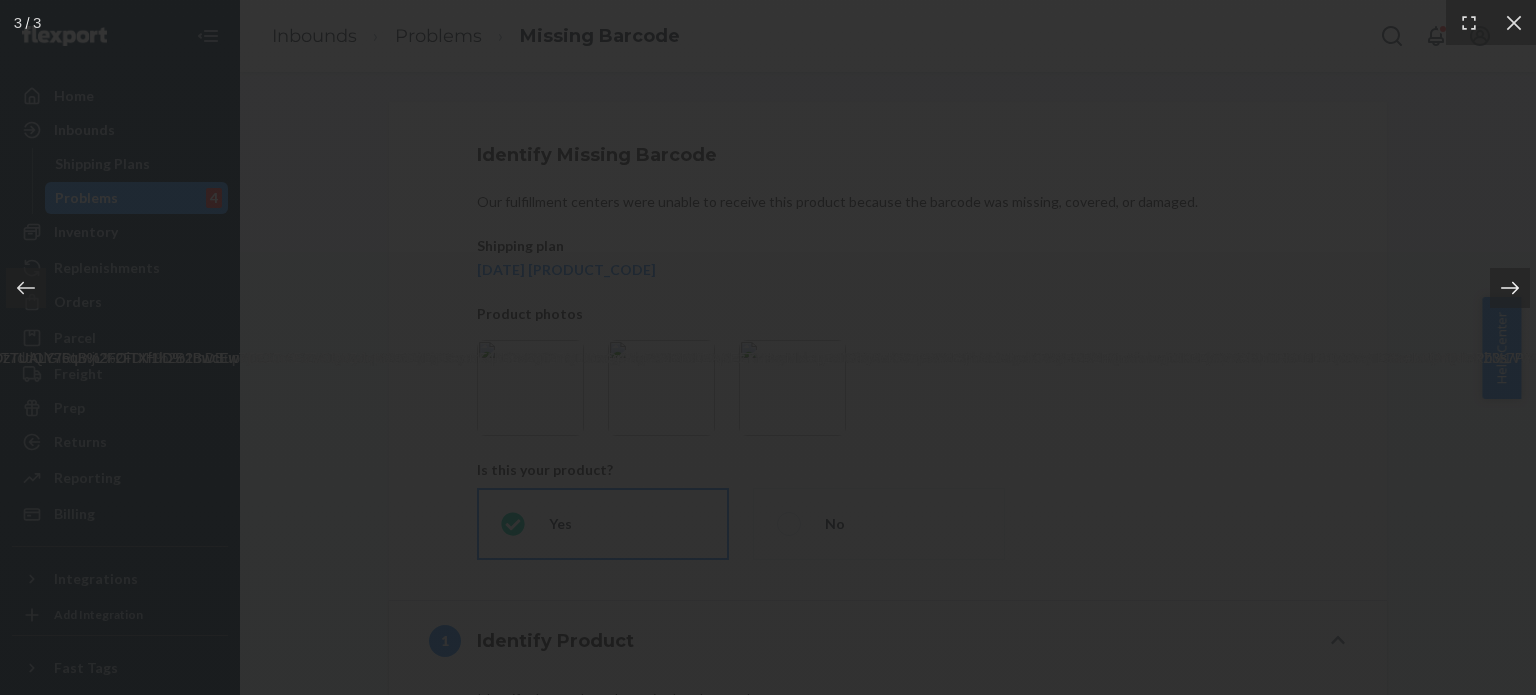 click 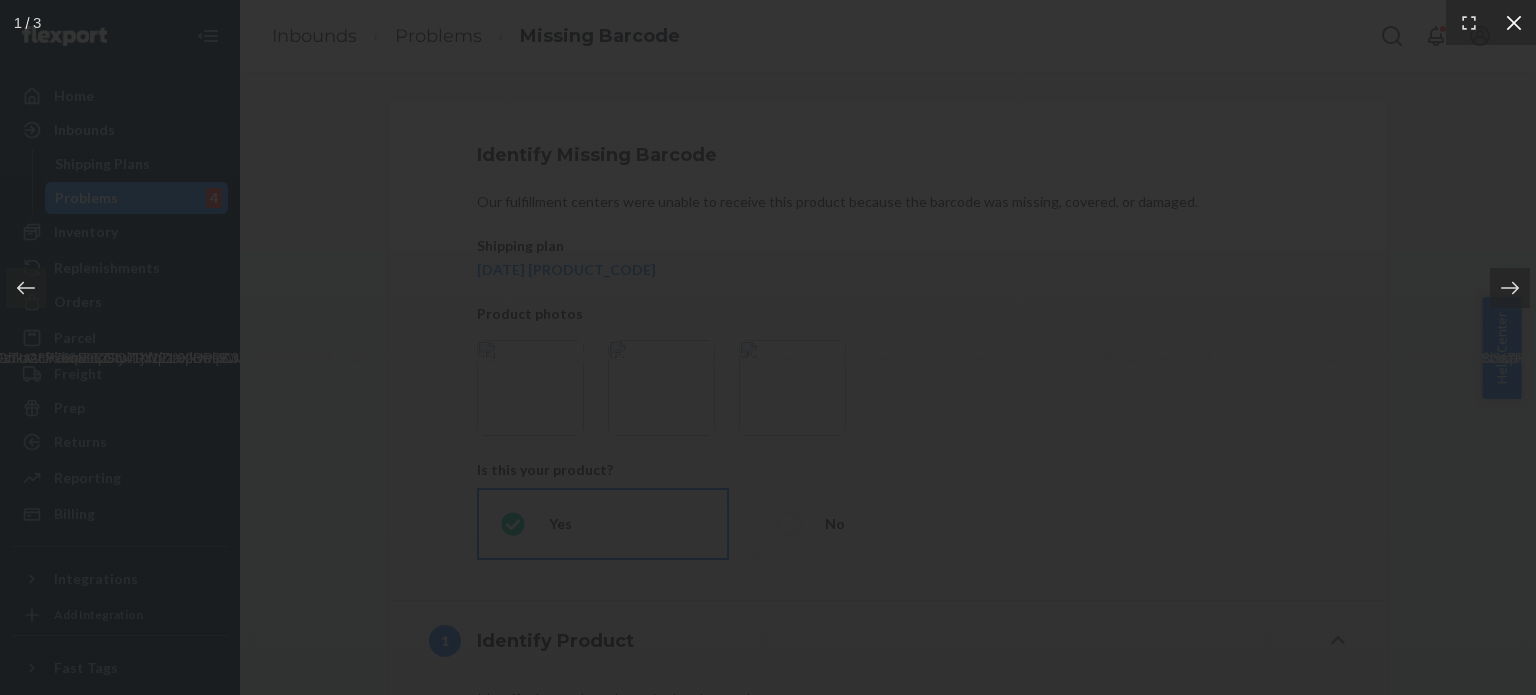 click 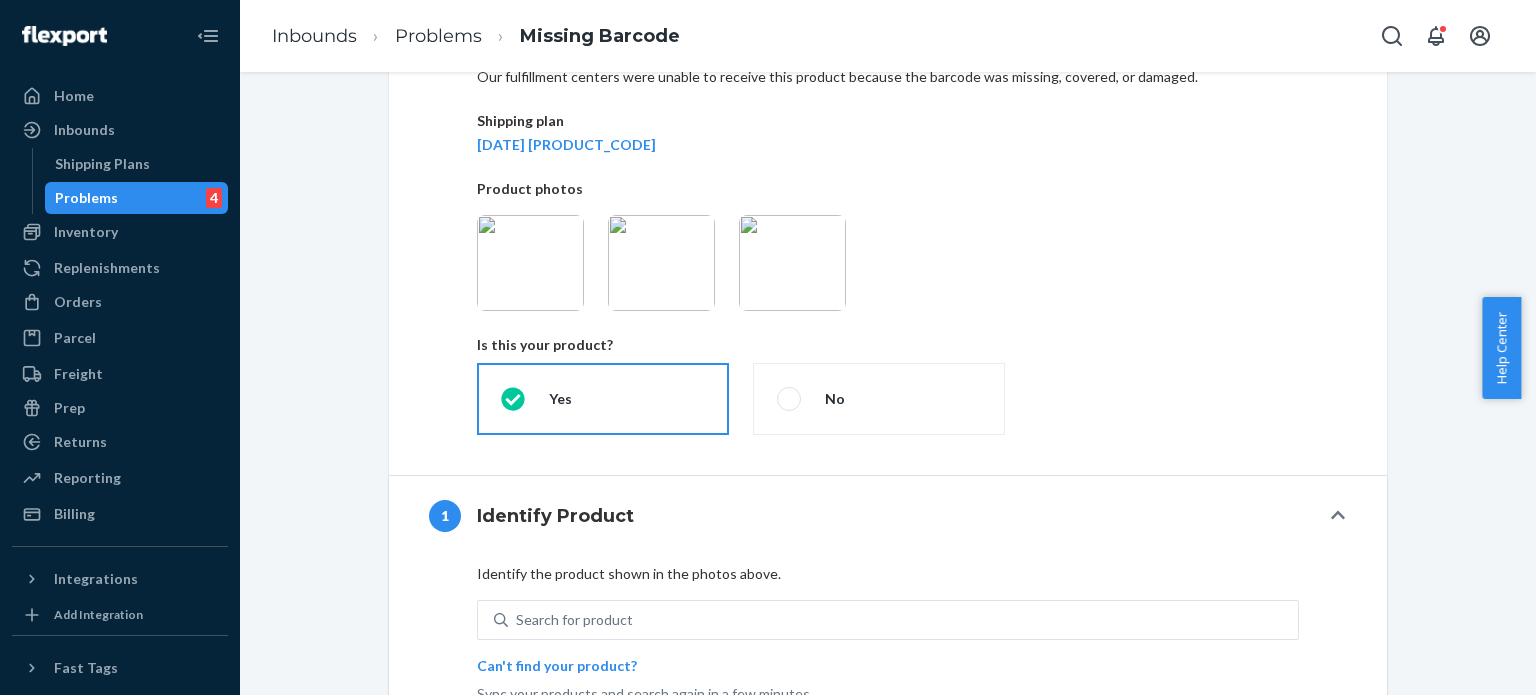 scroll, scrollTop: 391, scrollLeft: 0, axis: vertical 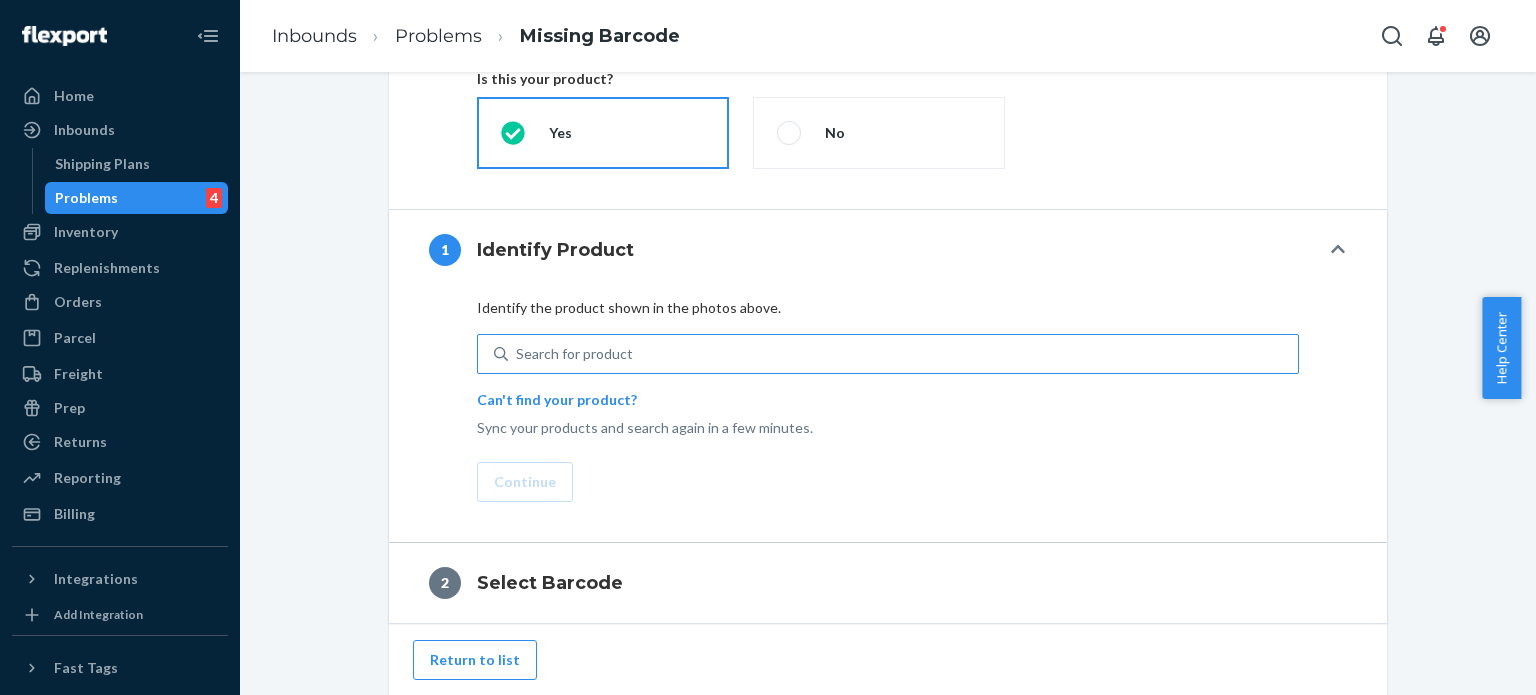 click on "Search for product" at bounding box center (903, 354) 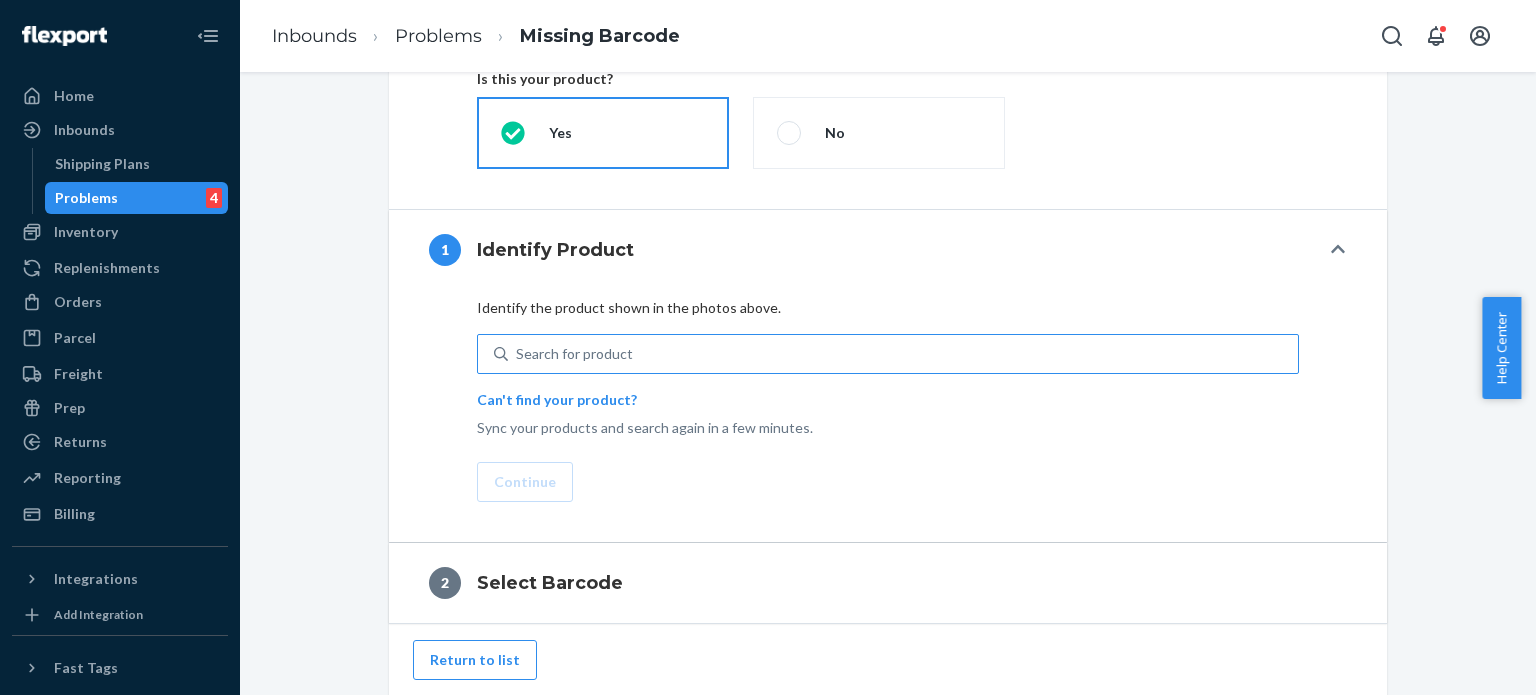 click on "Search for product" at bounding box center (517, 354) 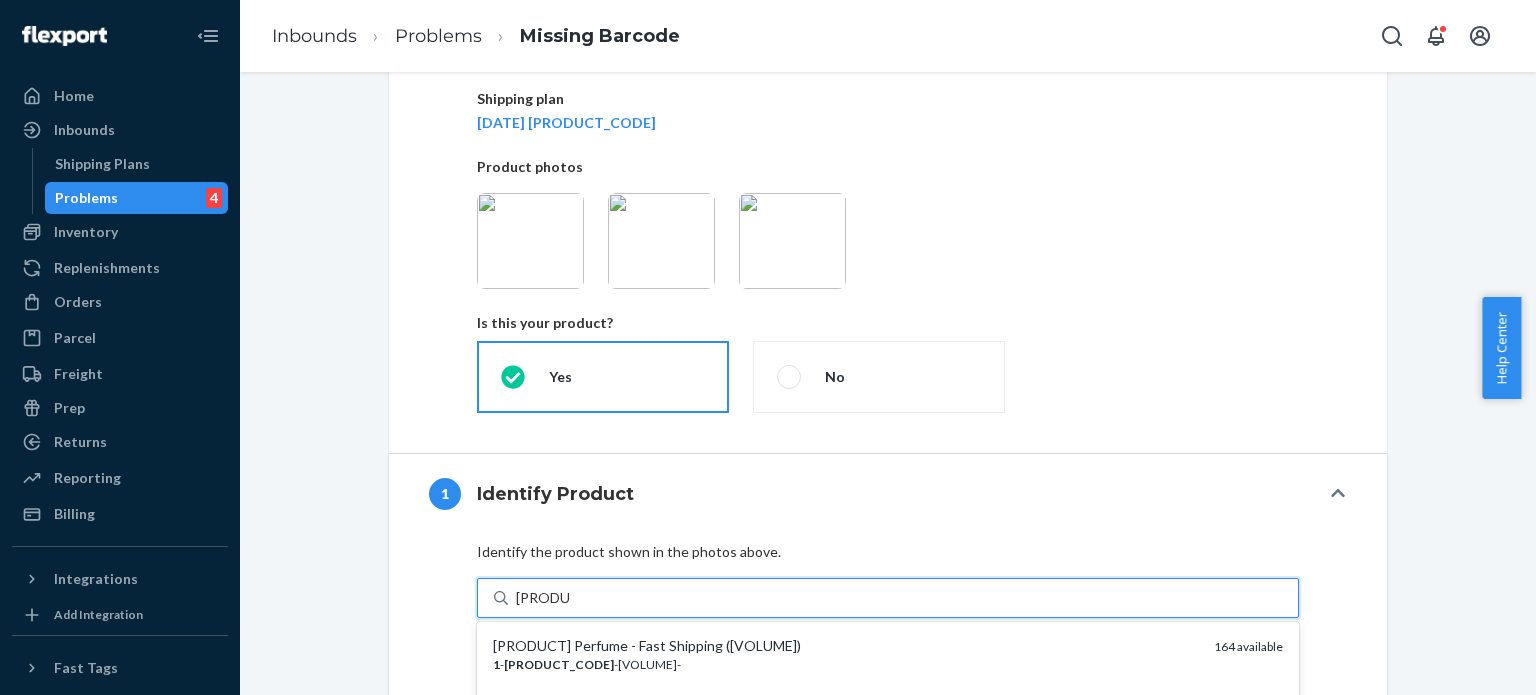 scroll, scrollTop: 145, scrollLeft: 0, axis: vertical 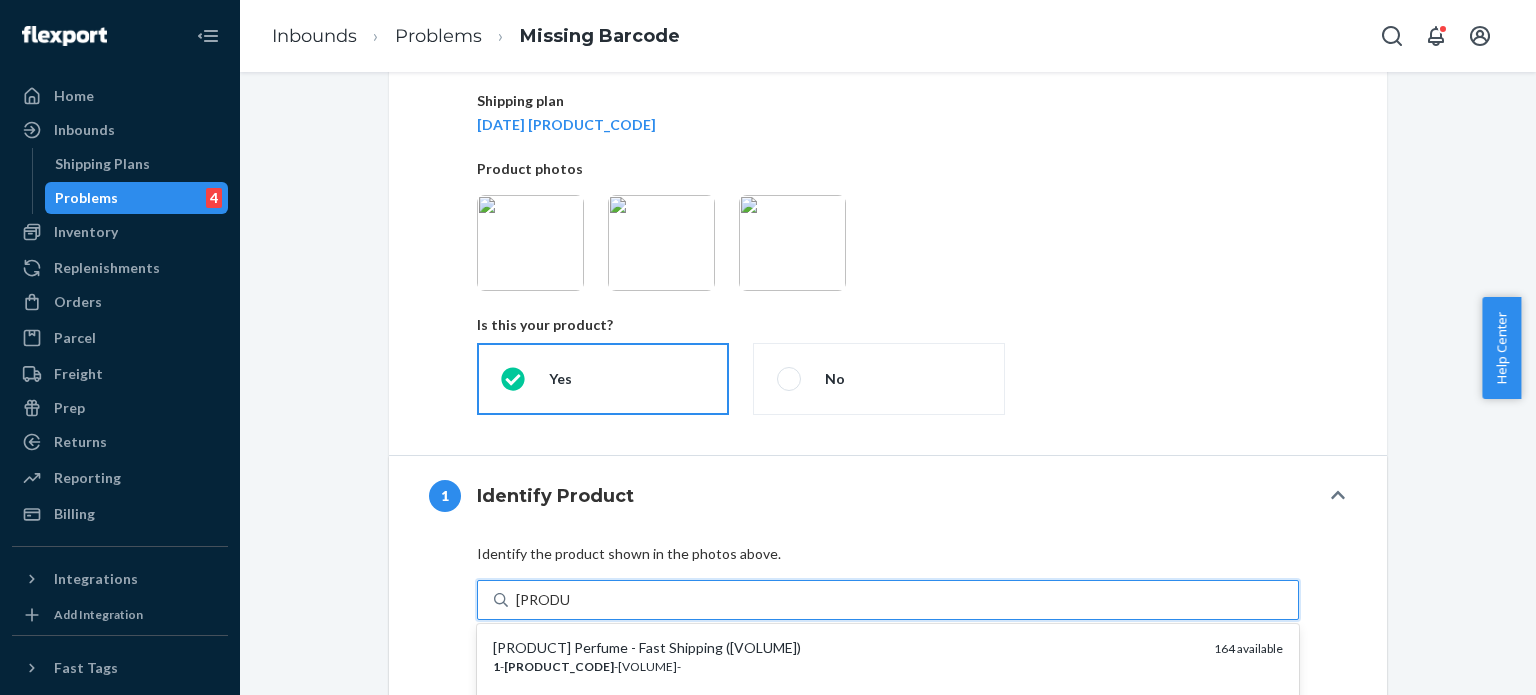 type on "[PRODUCT_CODE]" 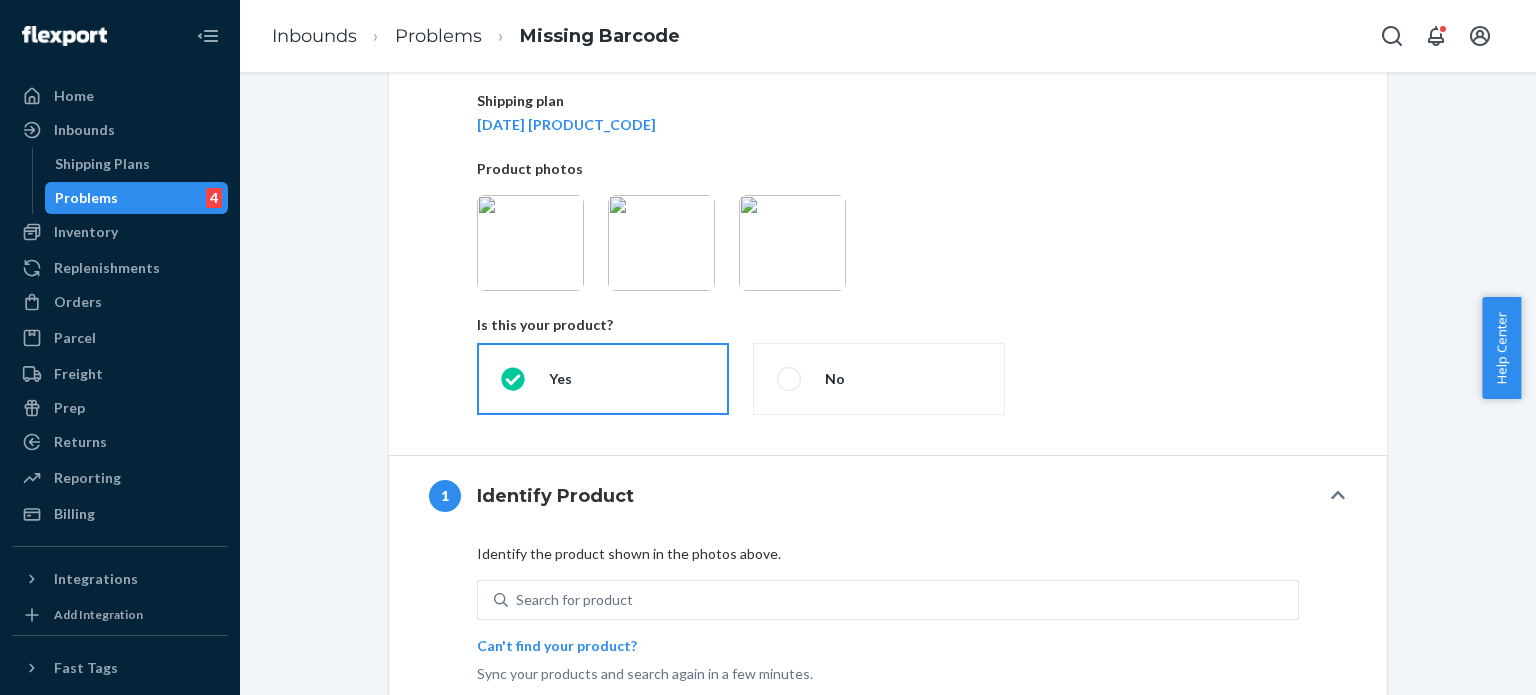 click at bounding box center [661, 243] 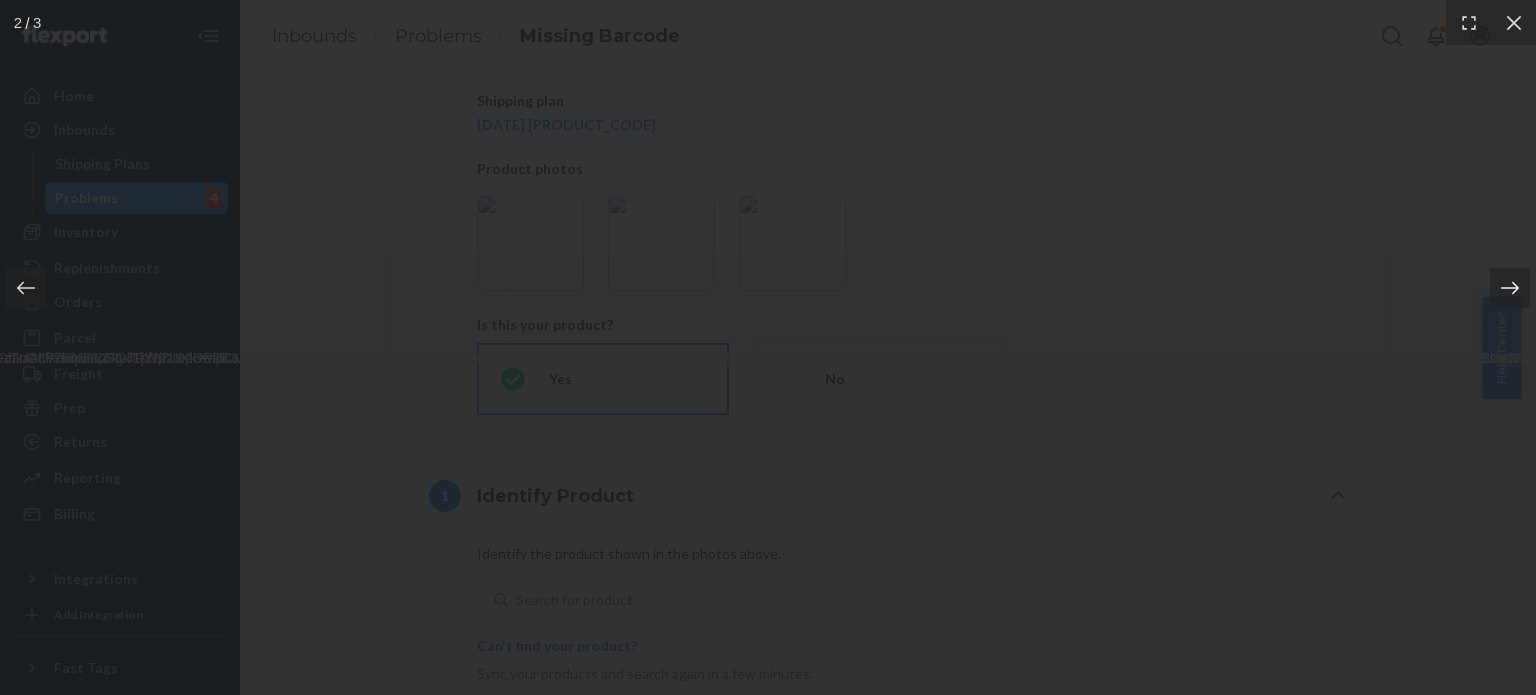 click 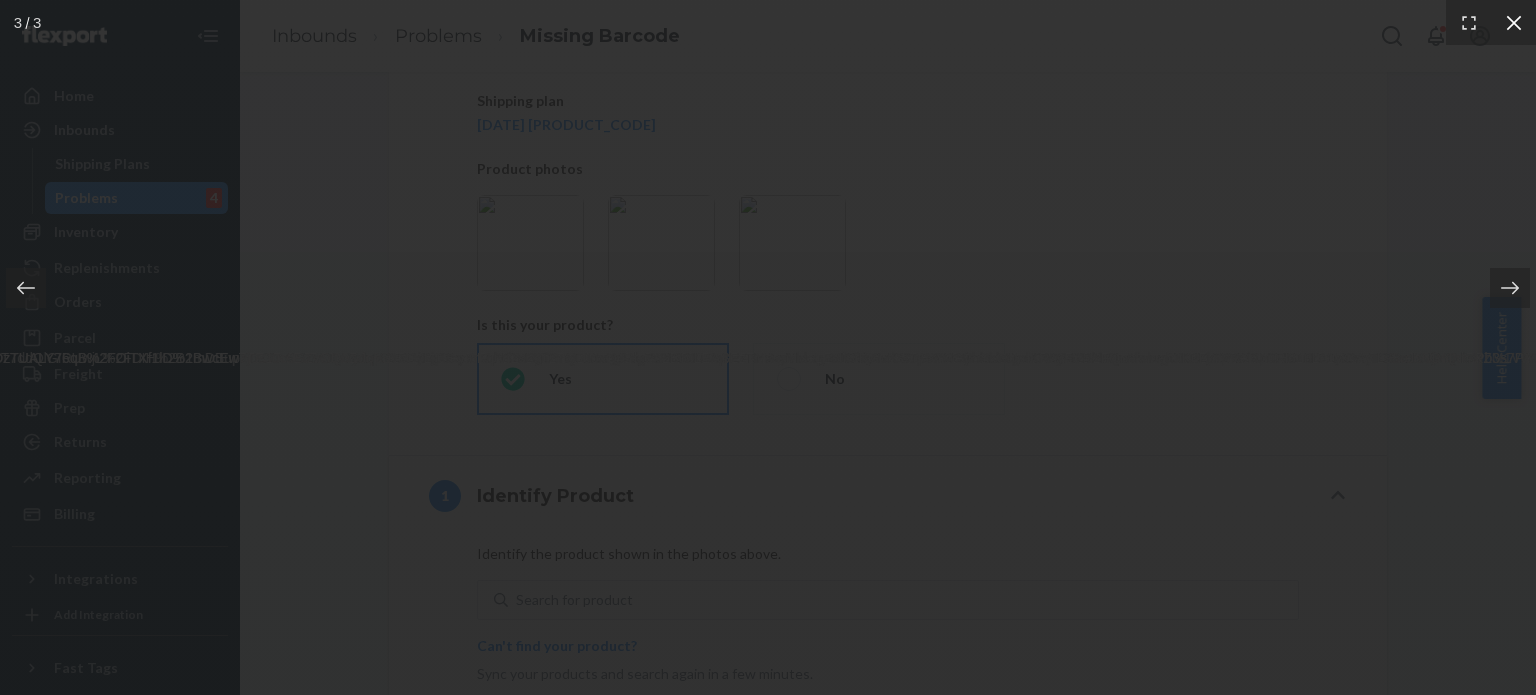 click 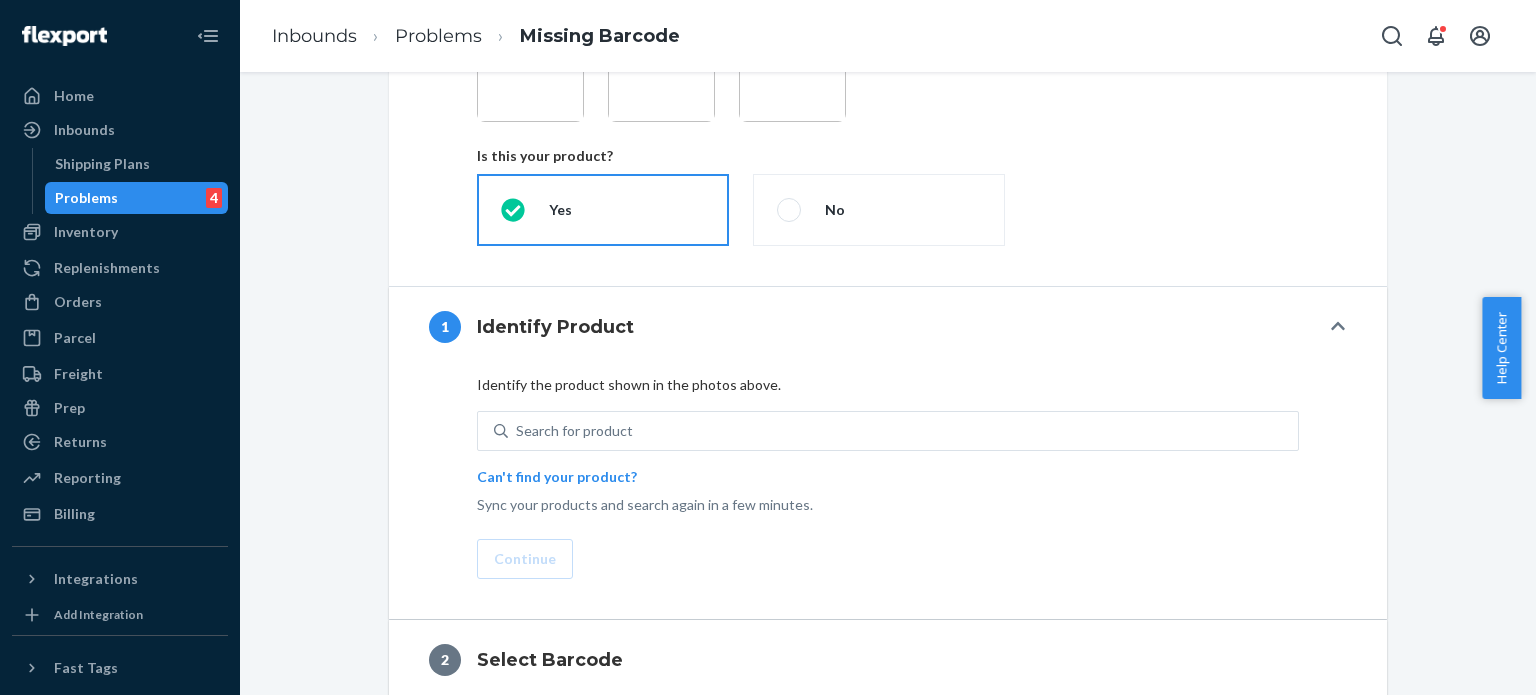 scroll, scrollTop: 322, scrollLeft: 0, axis: vertical 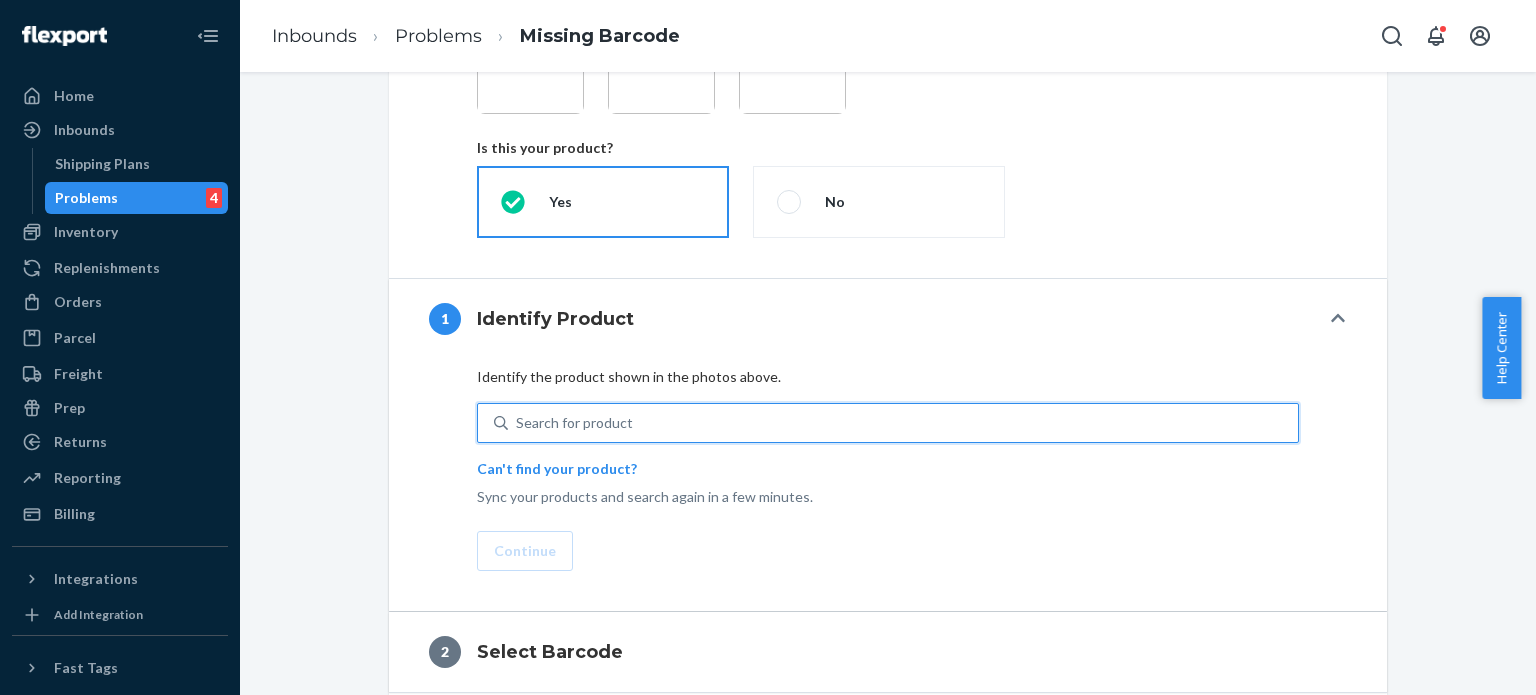 click on "Search for product" at bounding box center (903, 423) 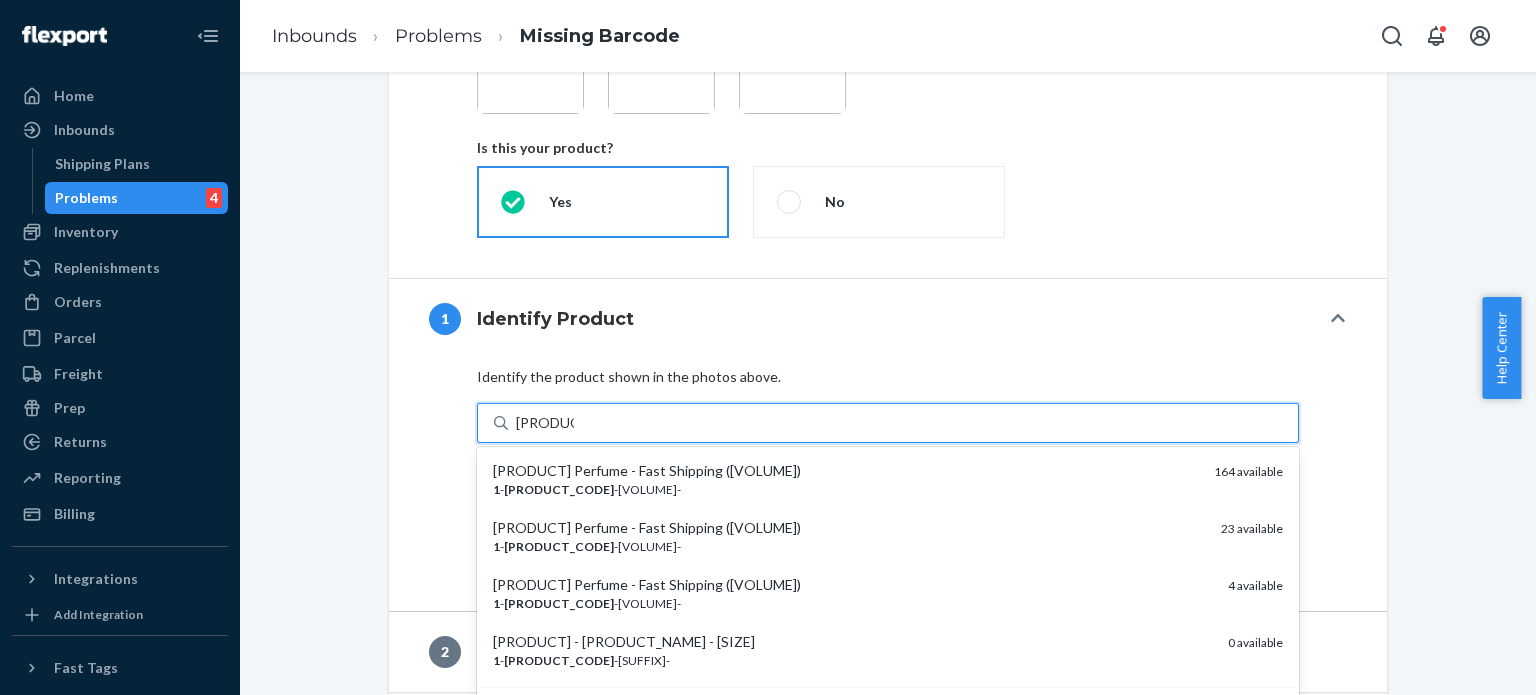 type on "[PRODUCT_CODE]" 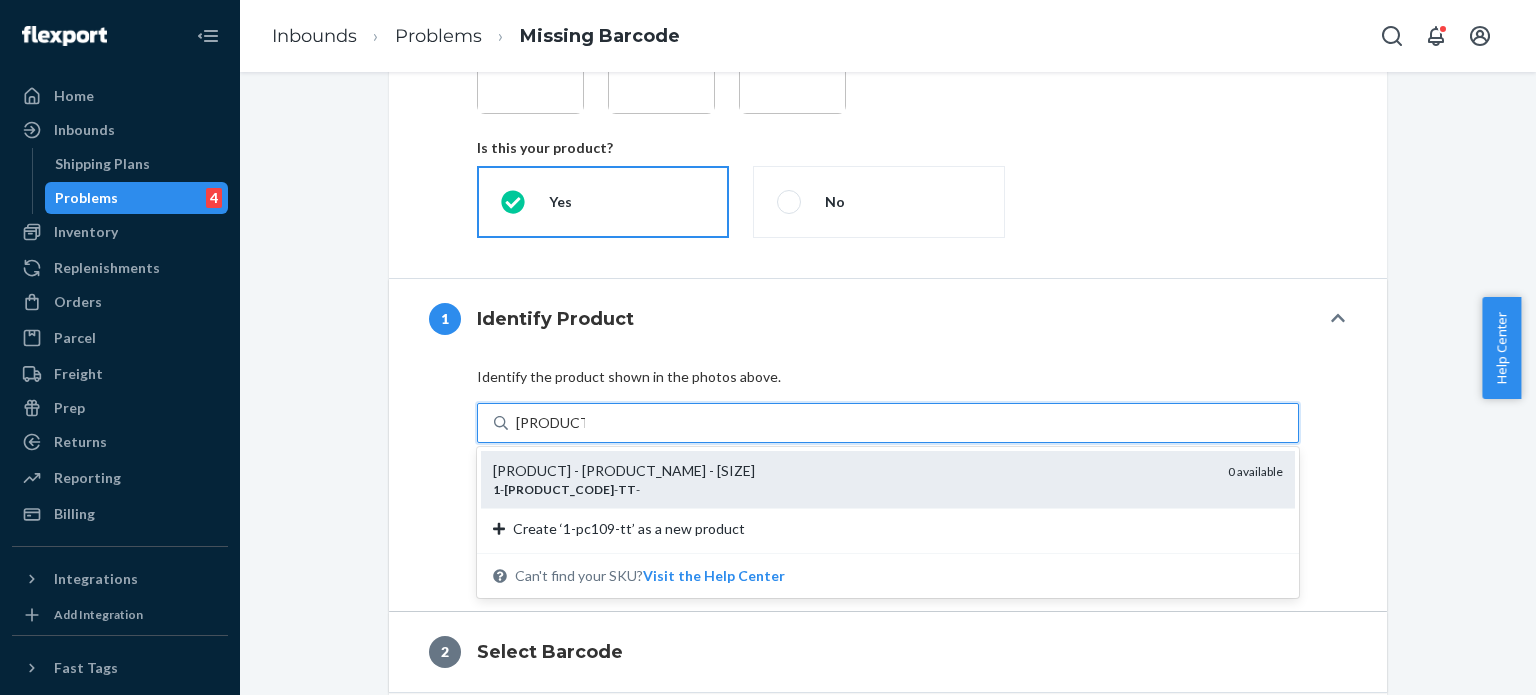 click on "[PRODUCT] - [PRODUCT_NAME] - [SIZE]" at bounding box center (852, 471) 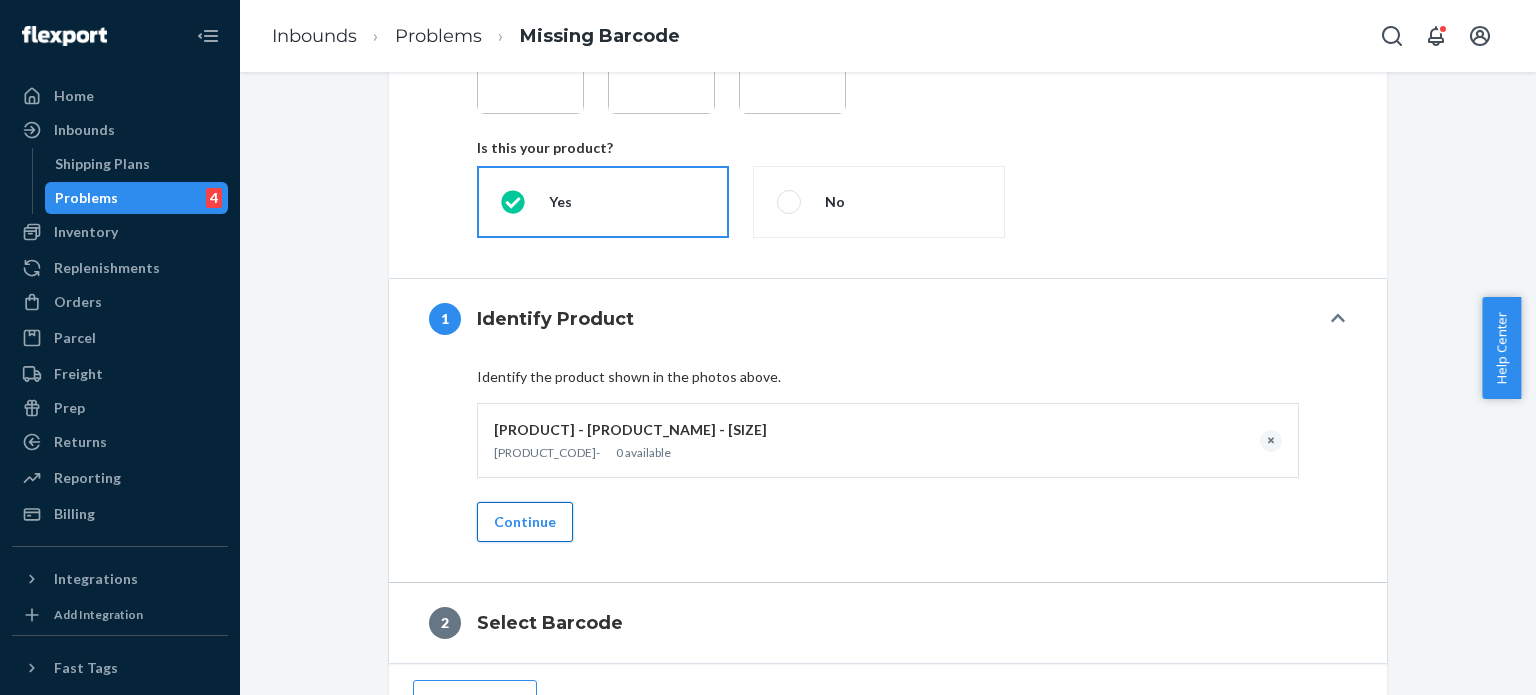 click on "Continue" at bounding box center [525, 522] 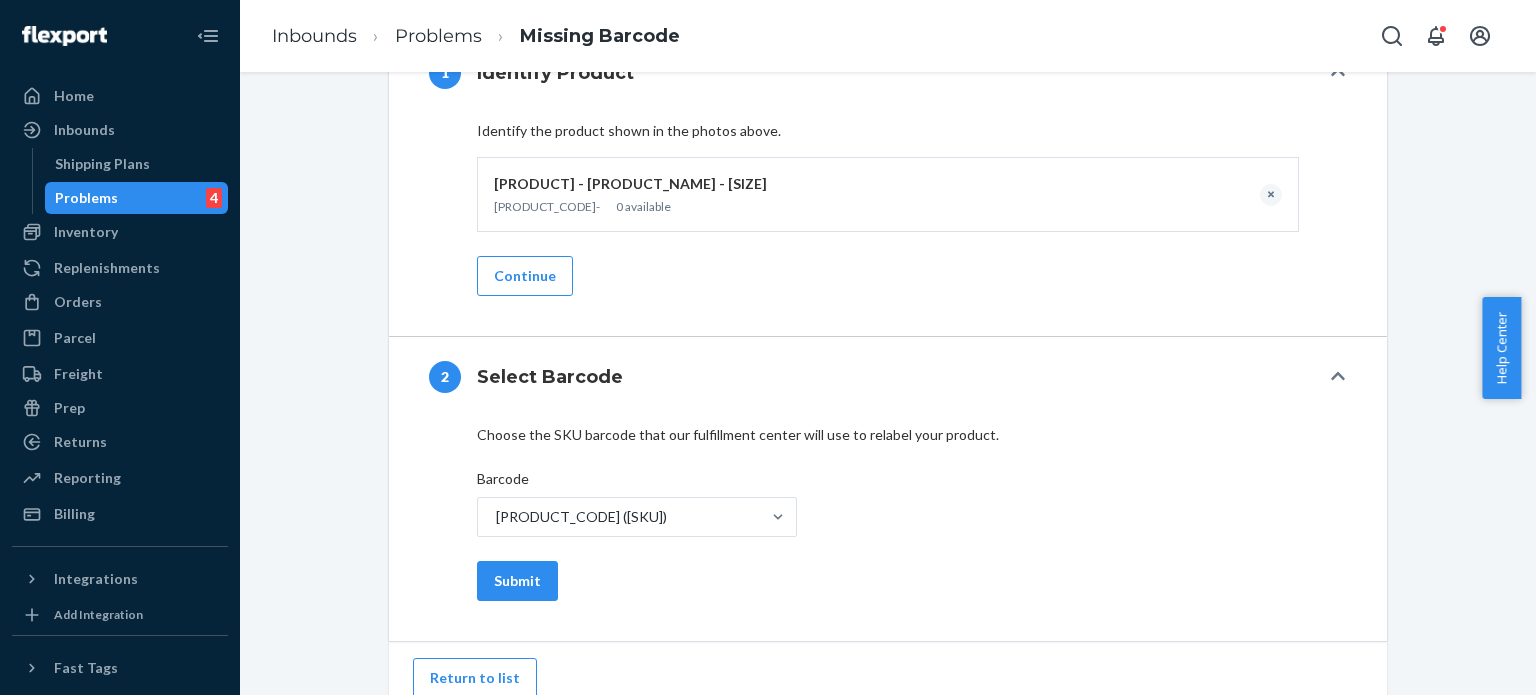 scroll, scrollTop: 586, scrollLeft: 0, axis: vertical 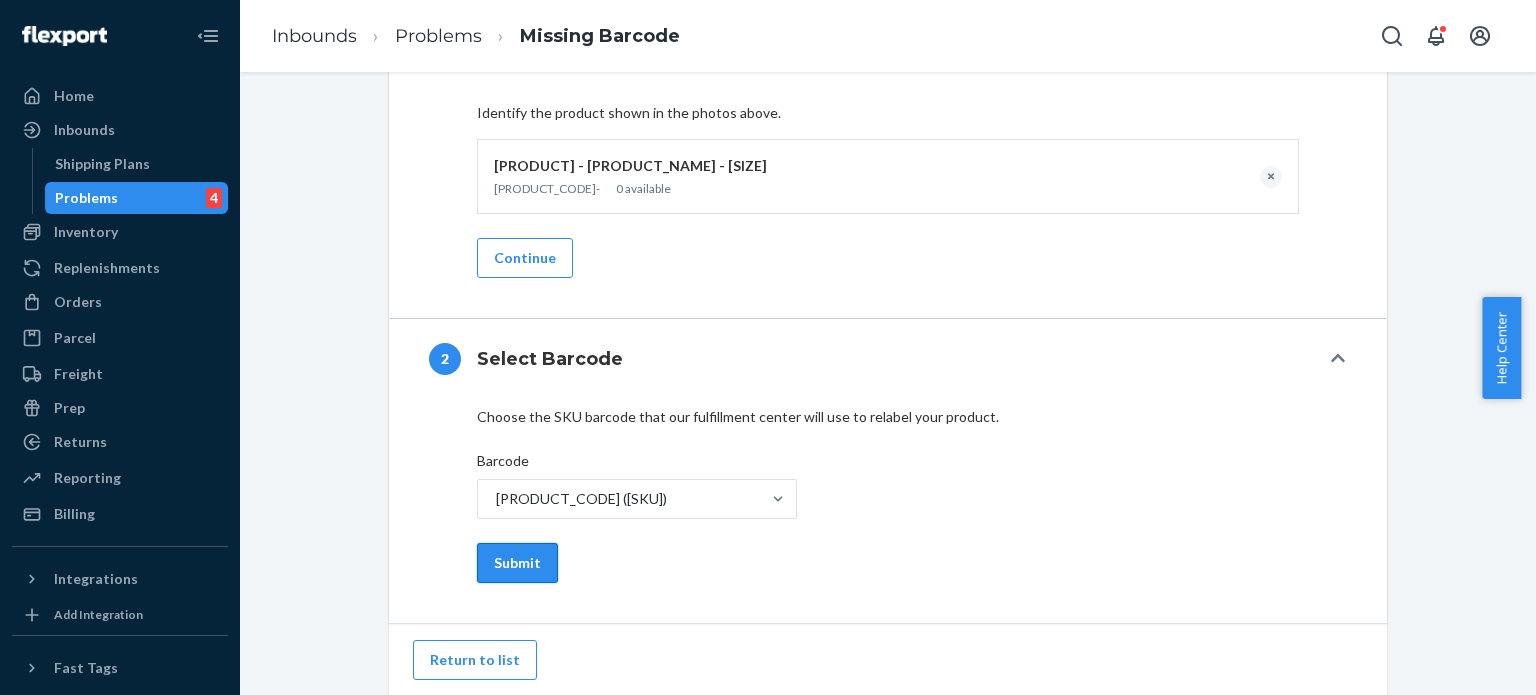 click on "Submit" at bounding box center (517, 563) 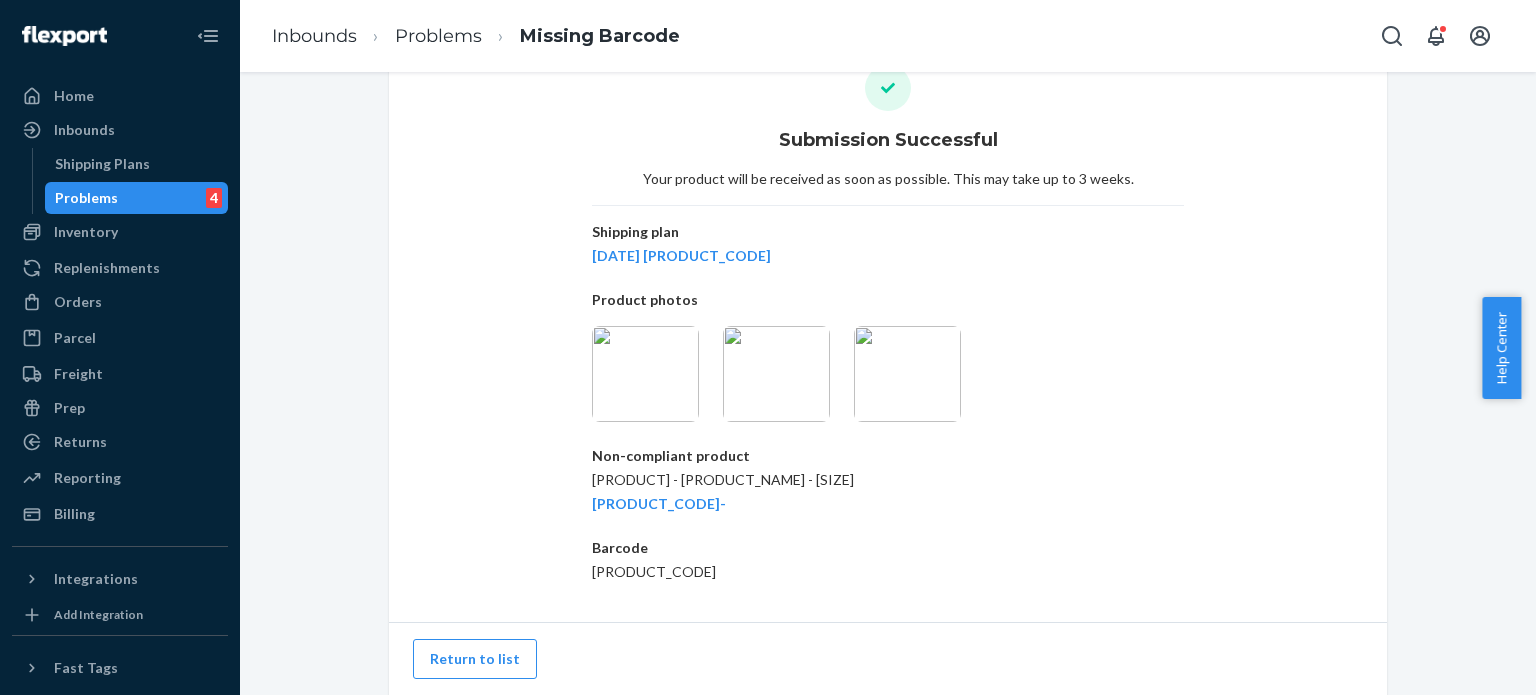 scroll, scrollTop: 0, scrollLeft: 0, axis: both 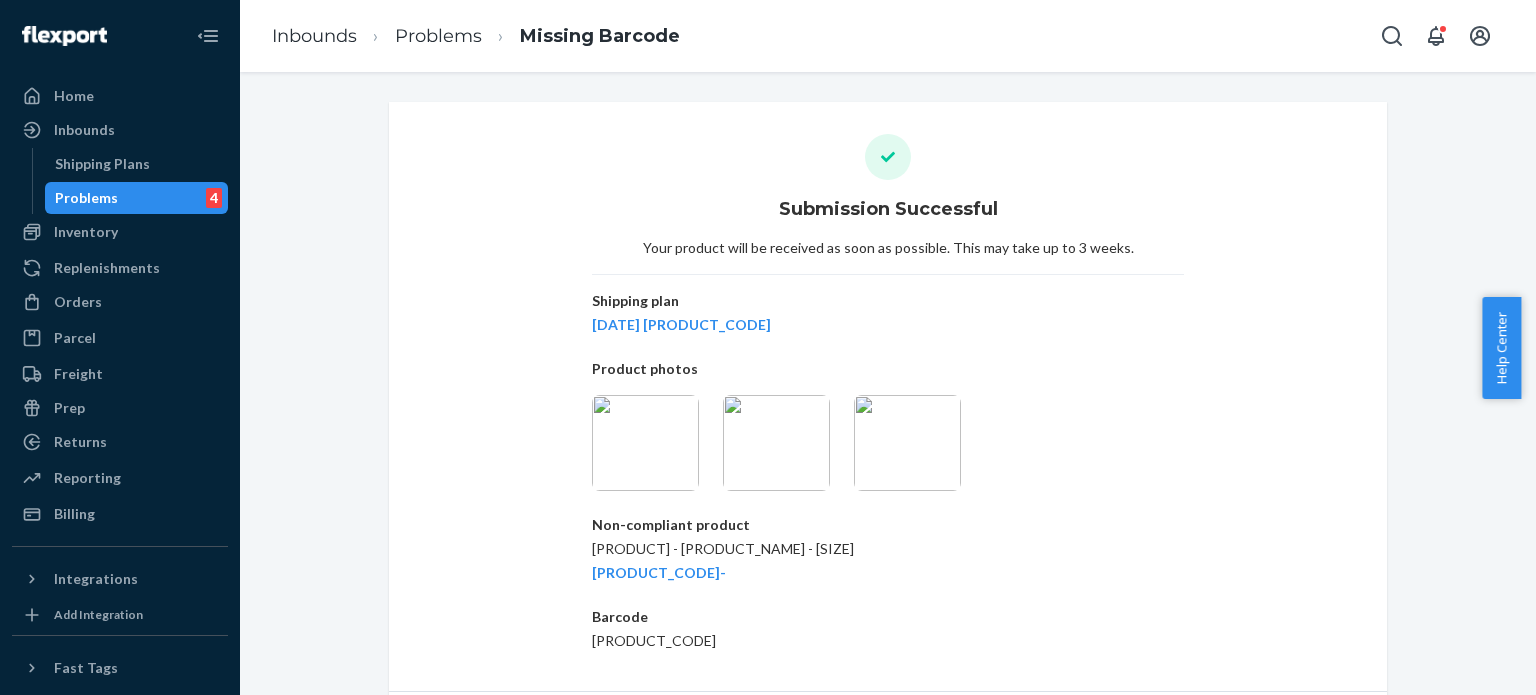 click on "Problems 4" at bounding box center [137, 198] 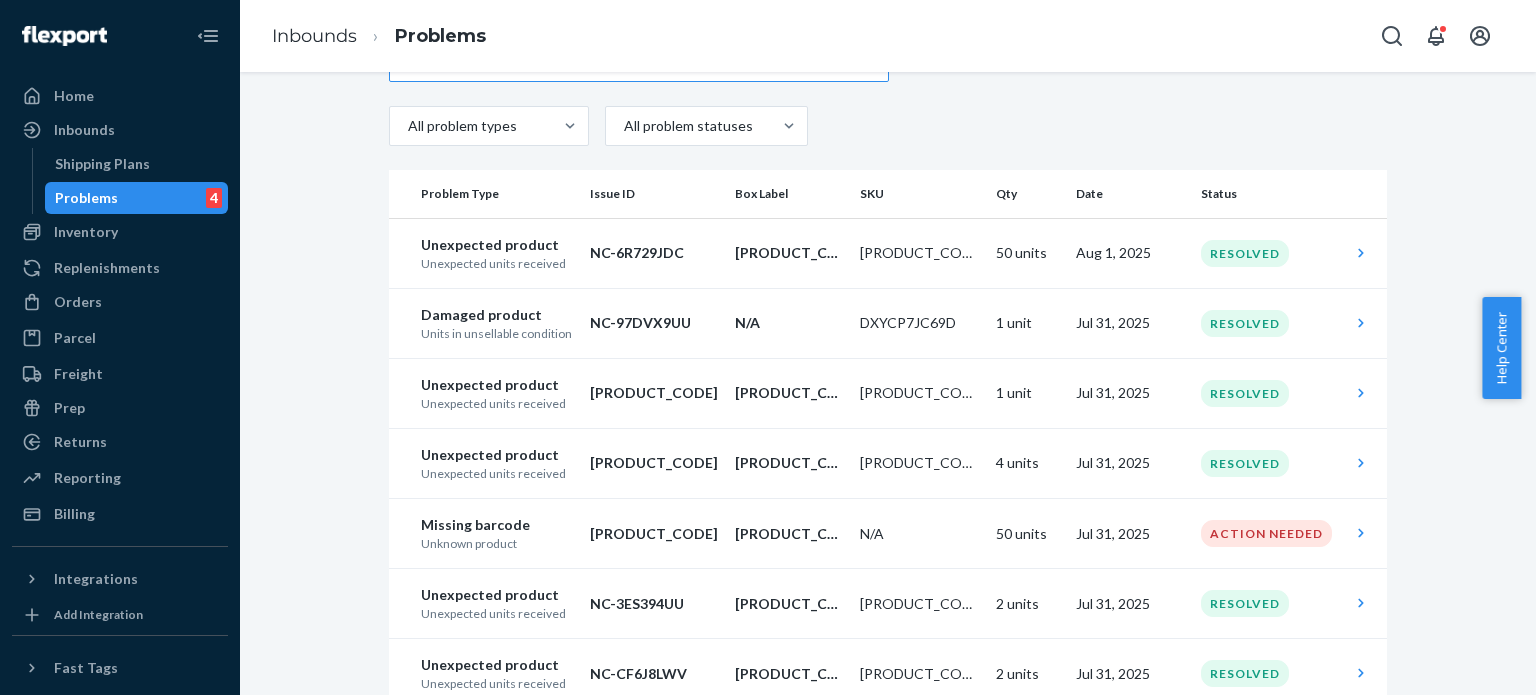 scroll, scrollTop: 36, scrollLeft: 0, axis: vertical 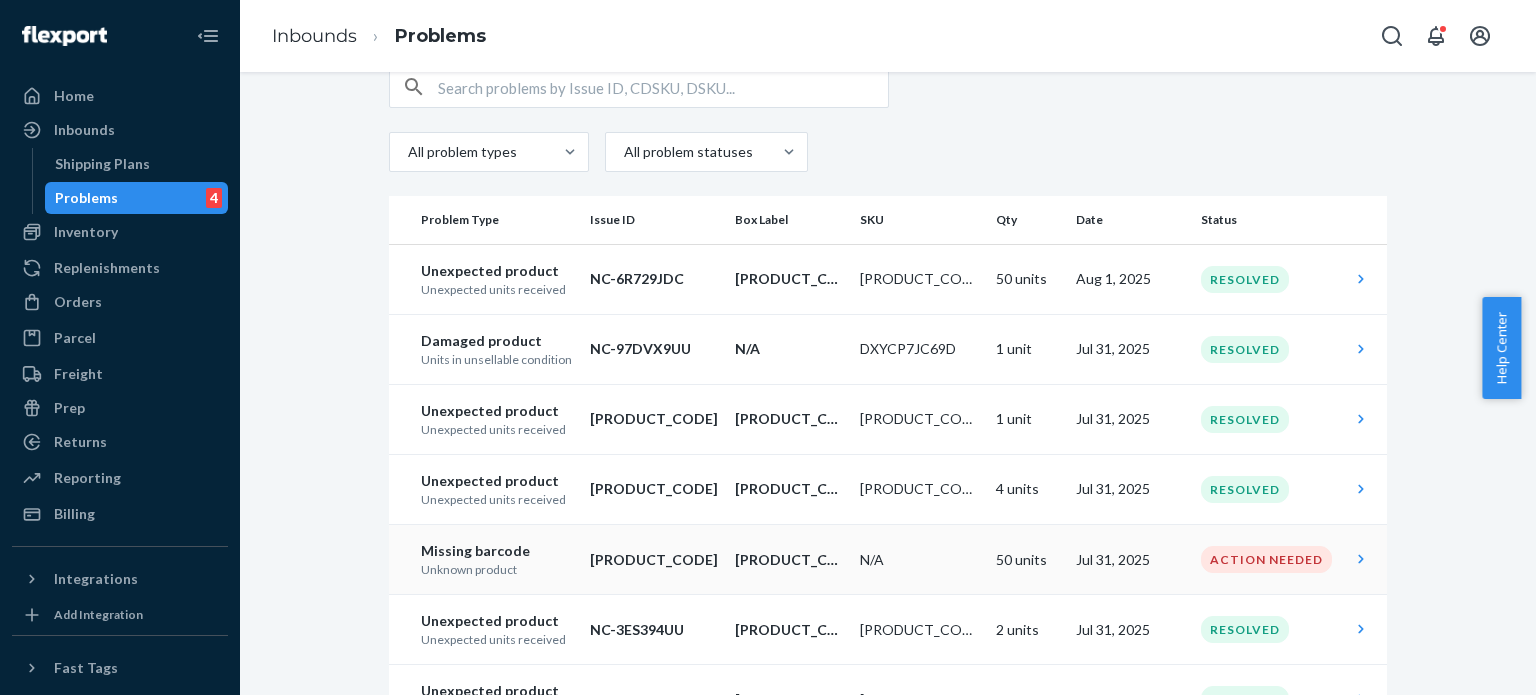 click on "N/A" at bounding box center (920, 560) 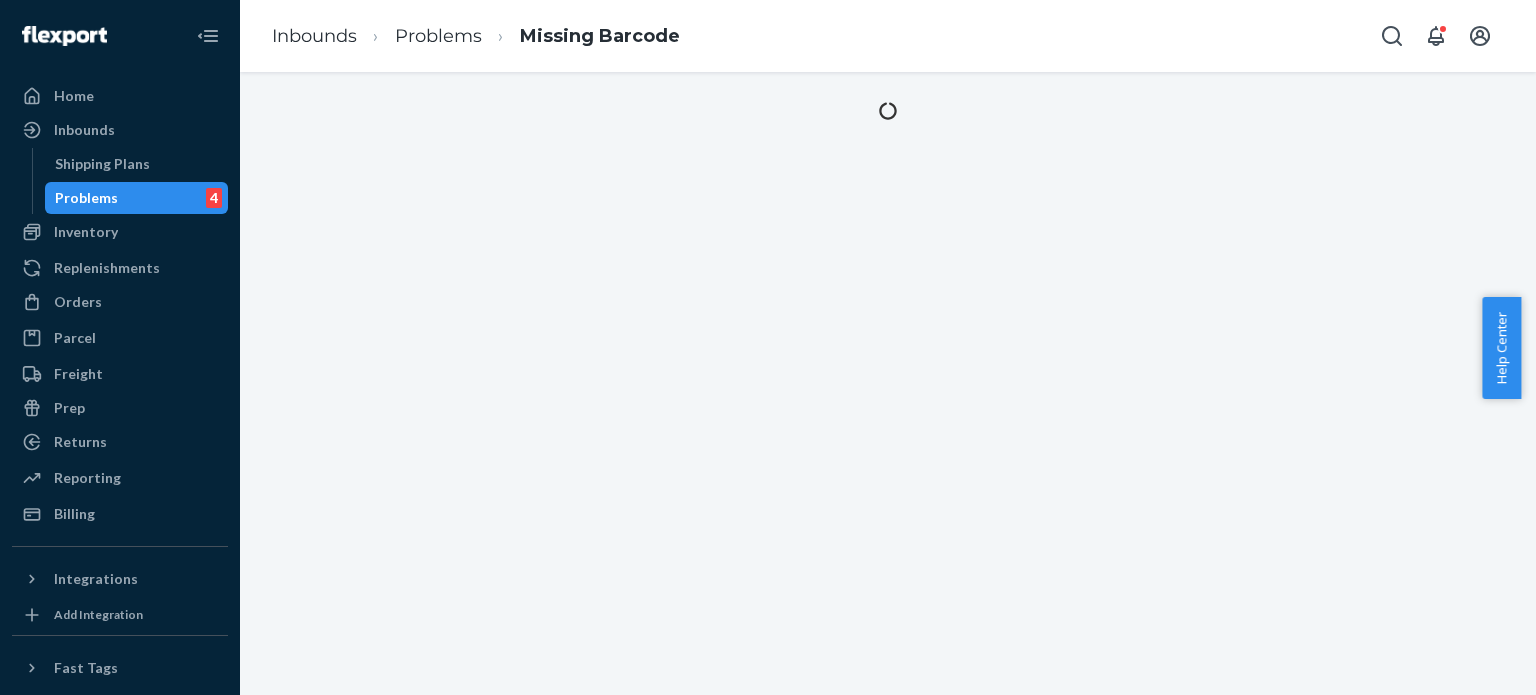 scroll, scrollTop: 0, scrollLeft: 0, axis: both 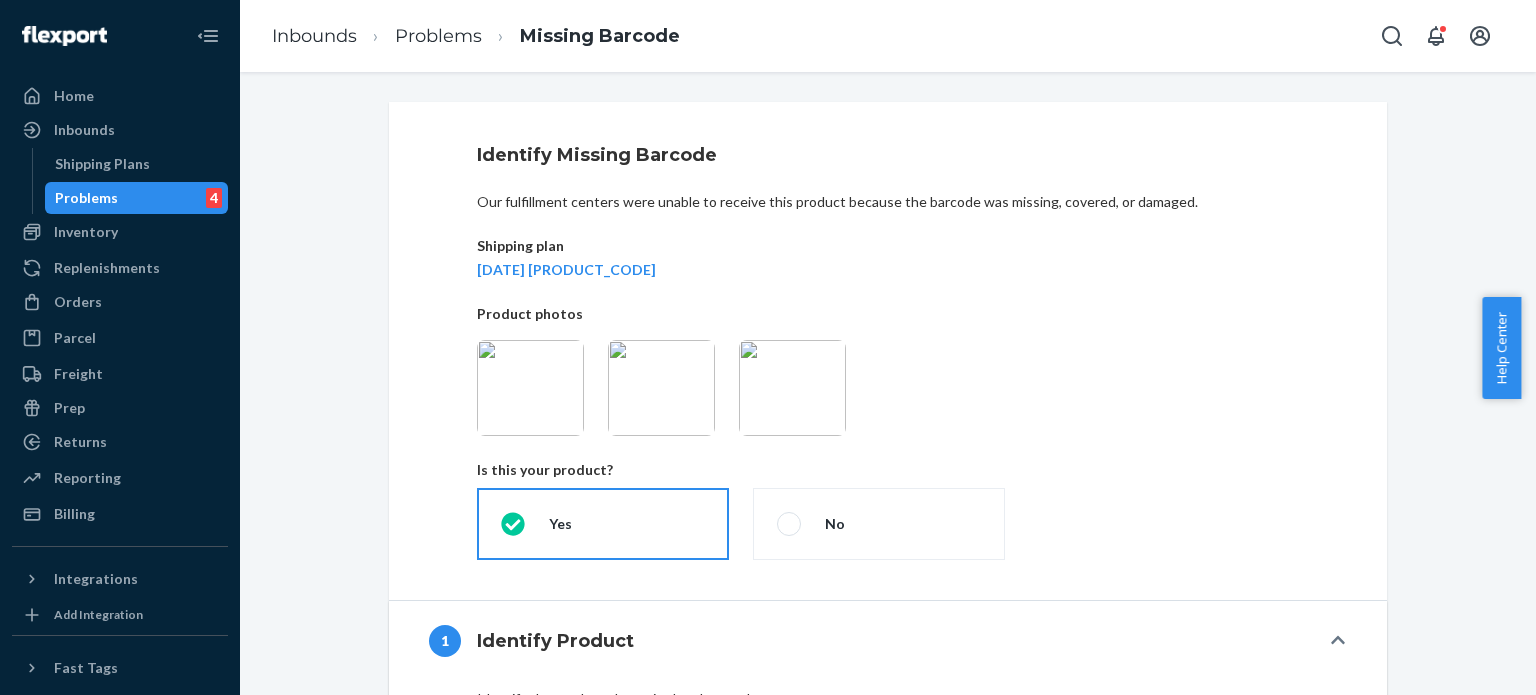 click at bounding box center (661, 388) 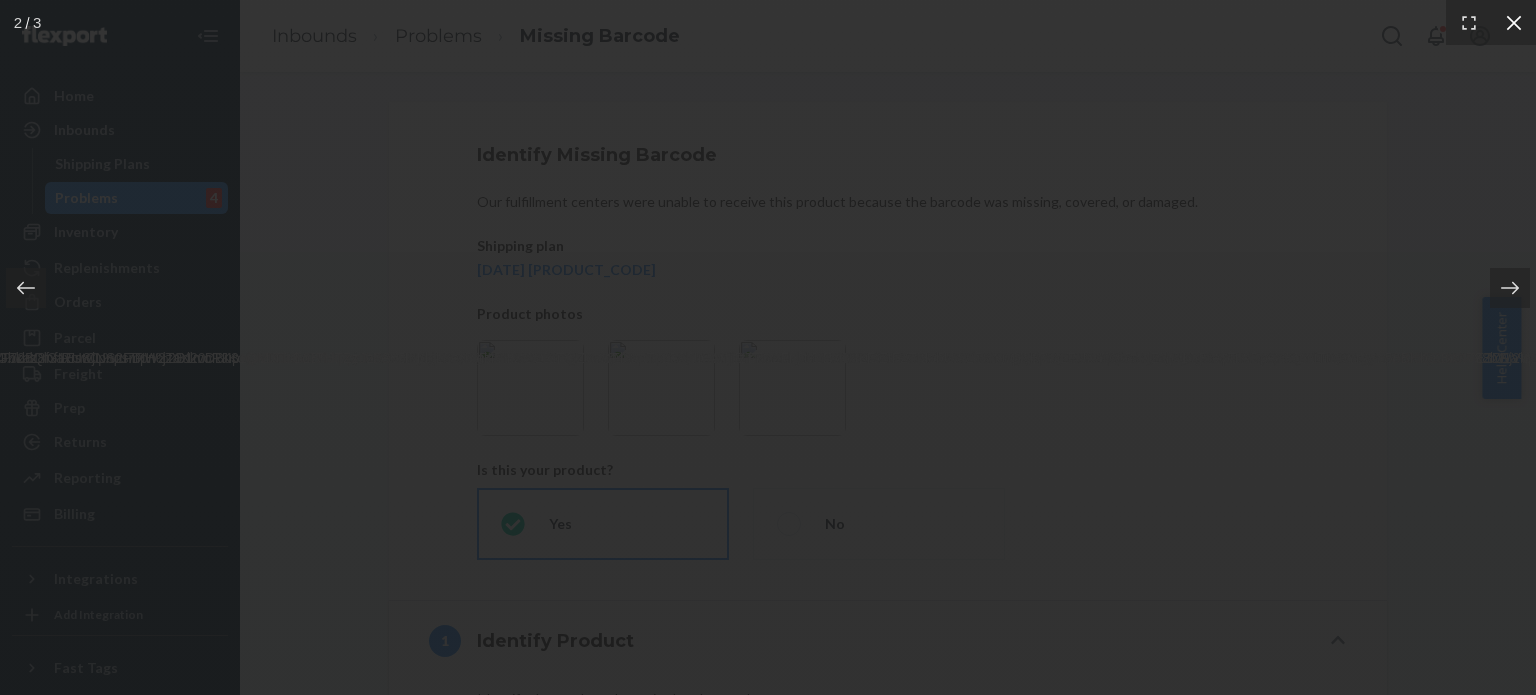 click 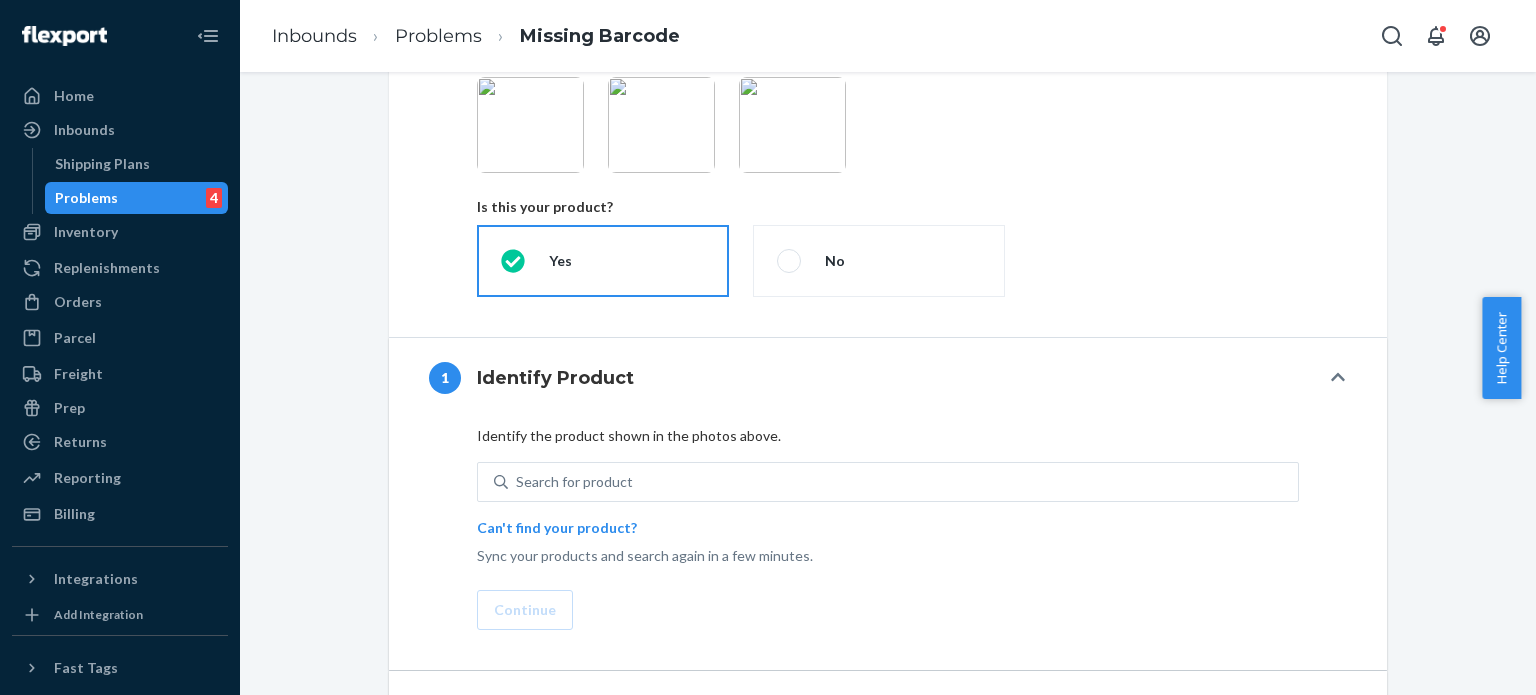 scroll, scrollTop: 391, scrollLeft: 0, axis: vertical 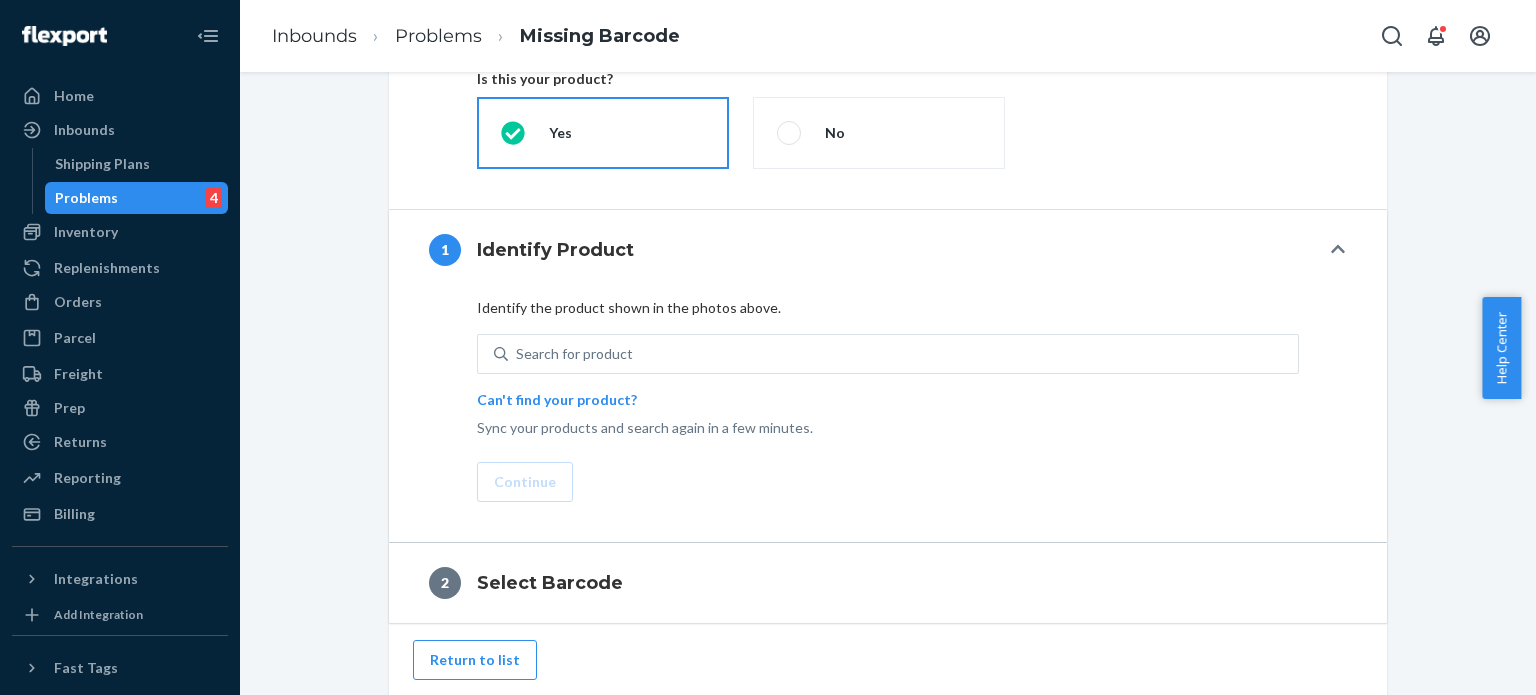 click on "Problems 4" at bounding box center (137, 198) 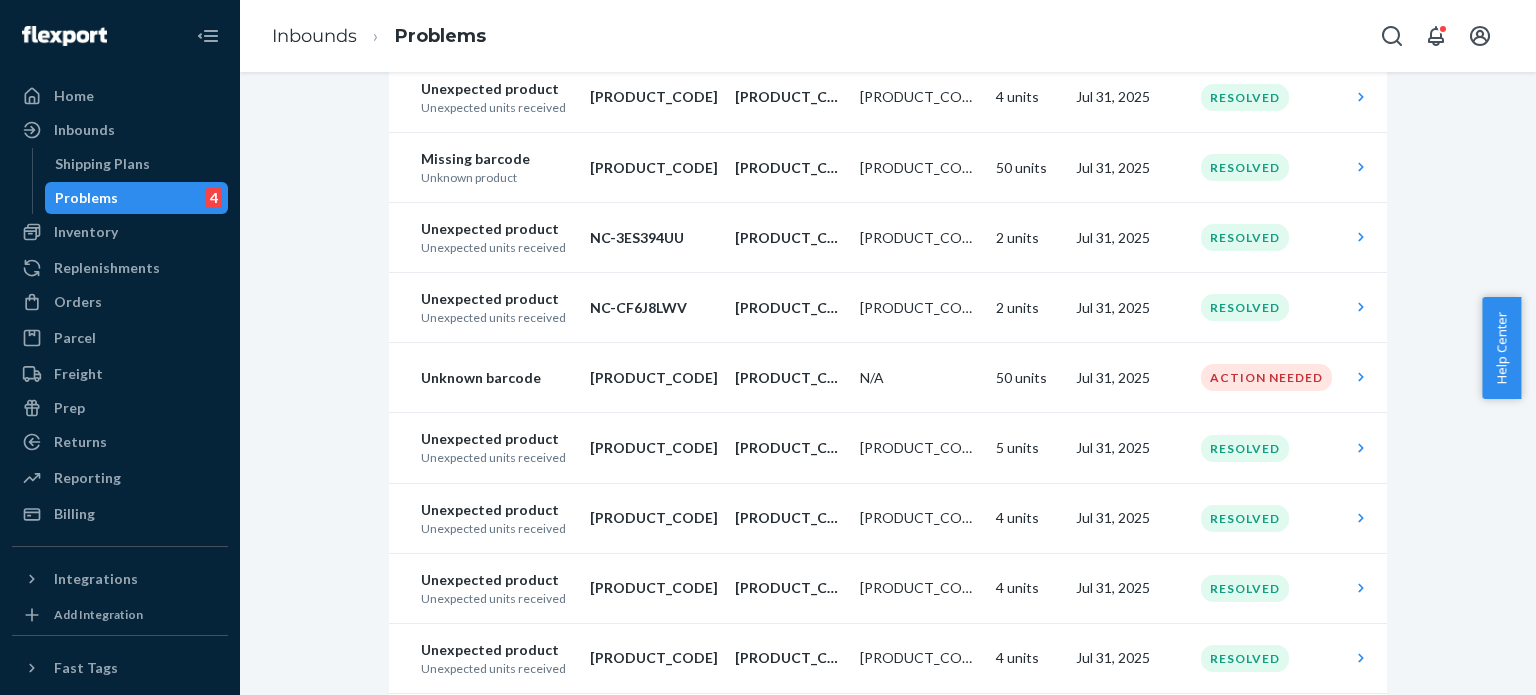 scroll, scrollTop: 432, scrollLeft: 0, axis: vertical 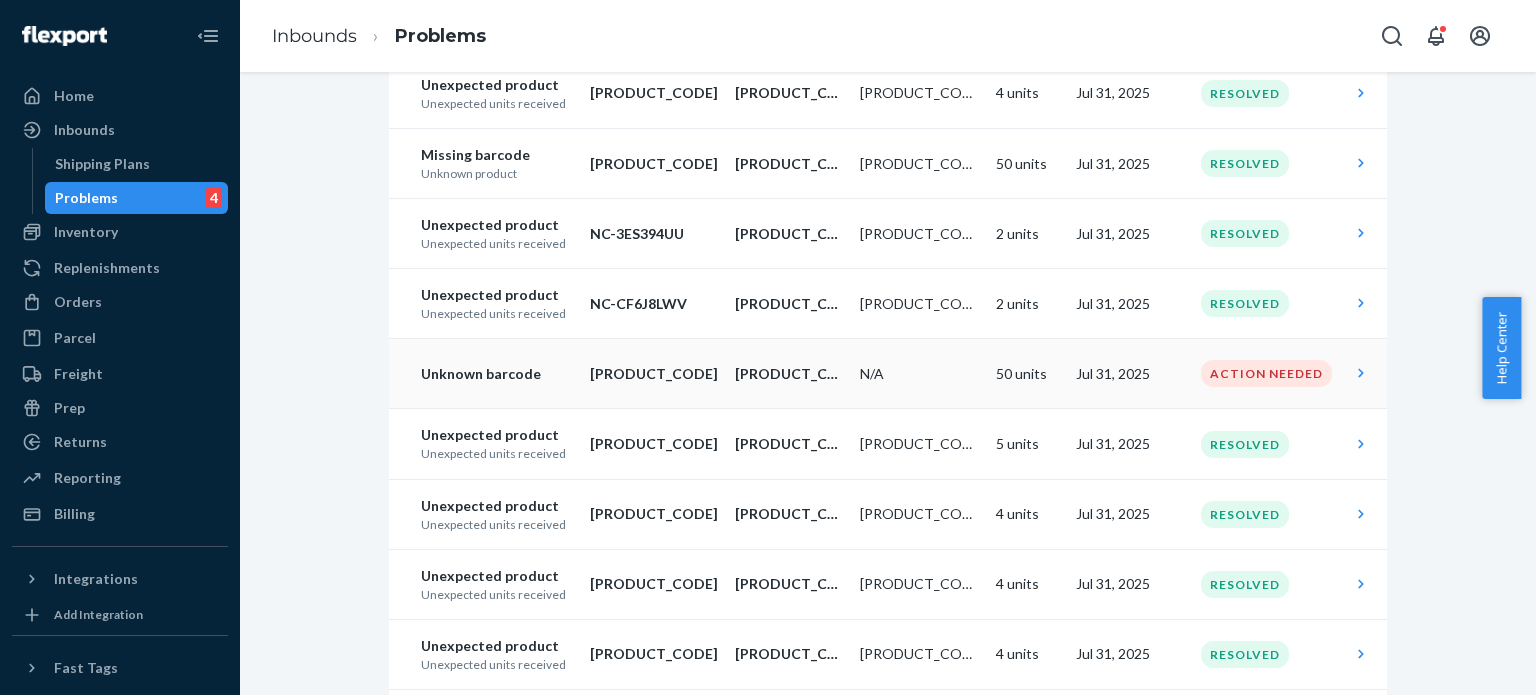 click on "N/A" at bounding box center (920, 374) 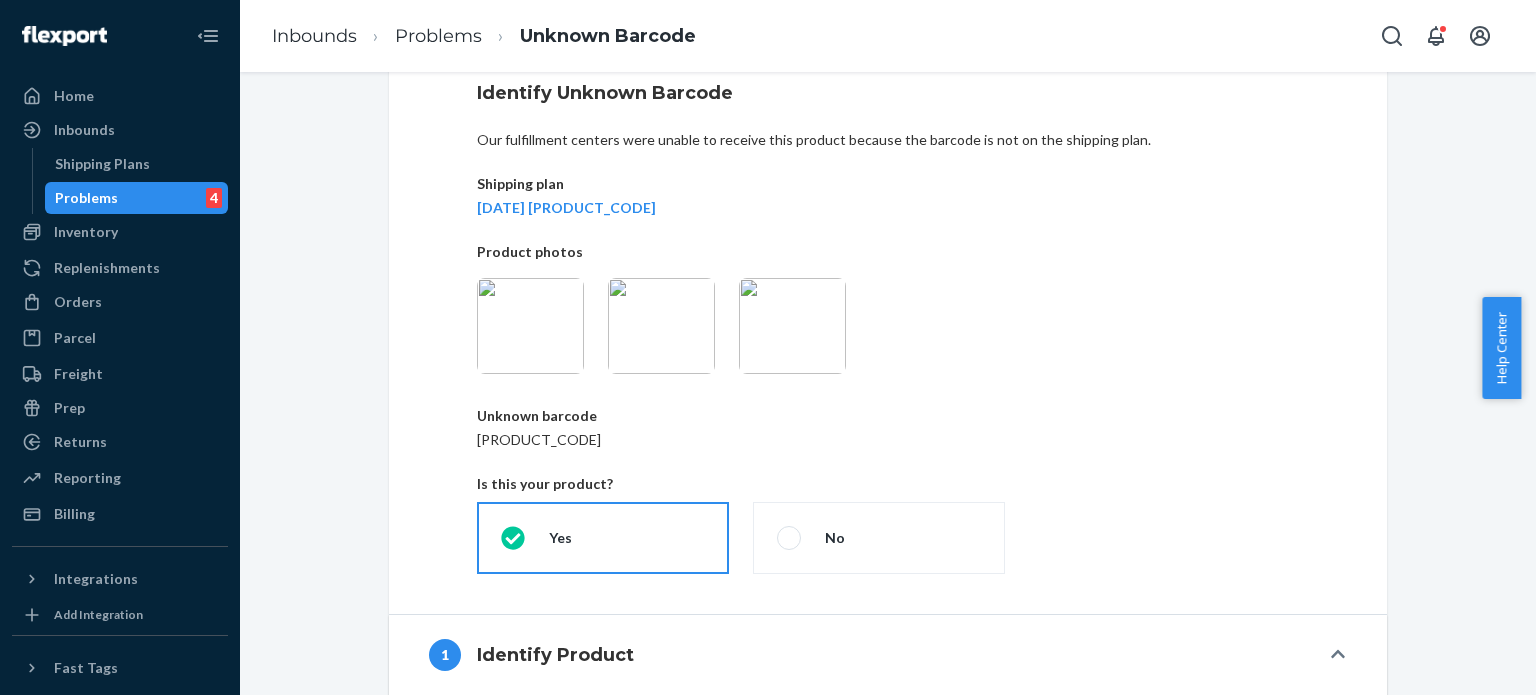 scroll, scrollTop: 61, scrollLeft: 0, axis: vertical 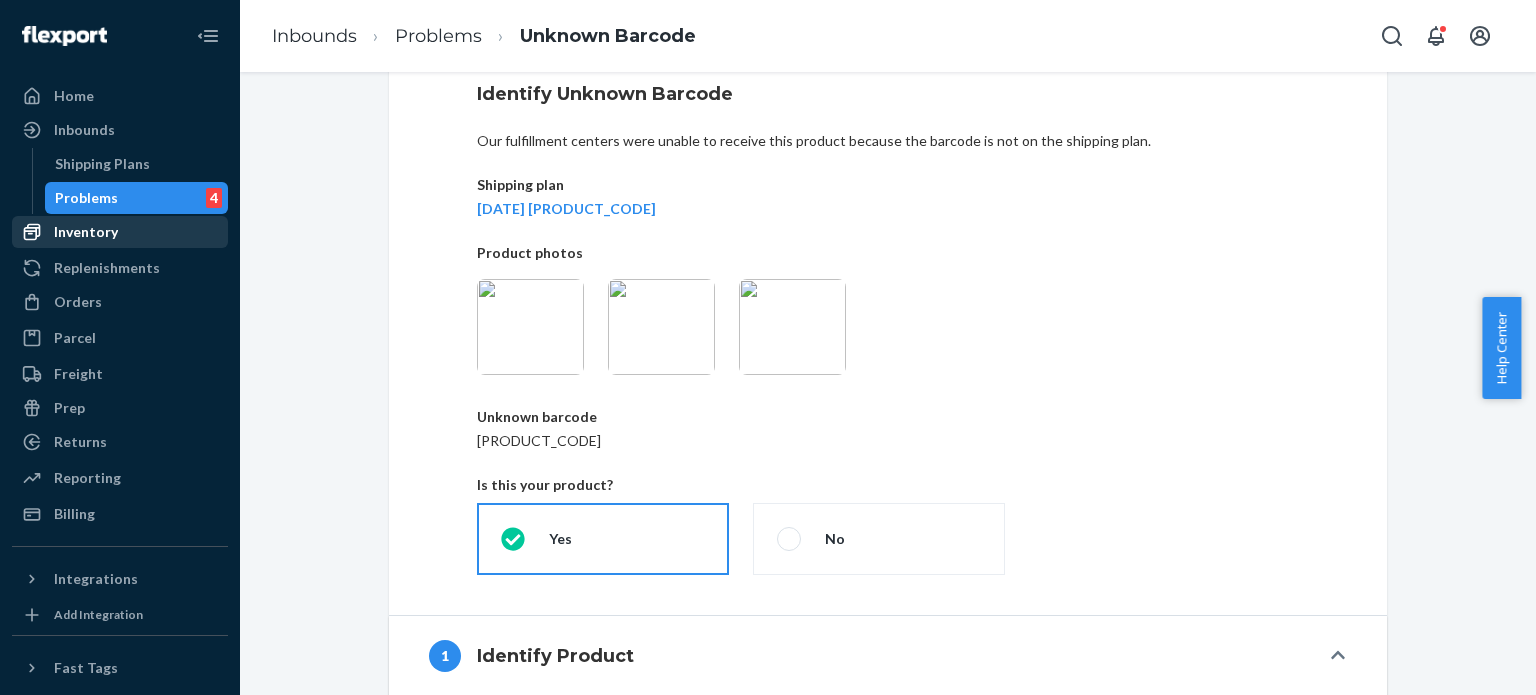 click on "Inventory" at bounding box center (120, 232) 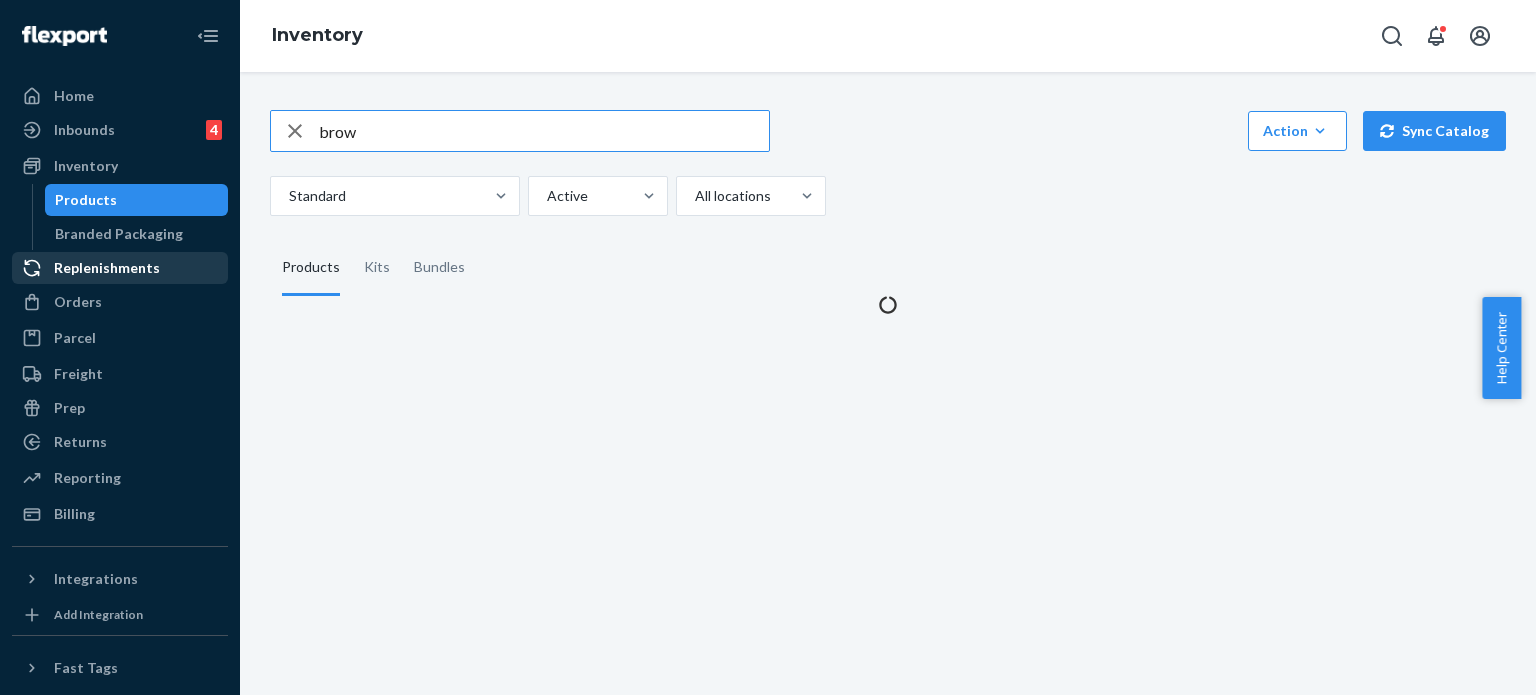 scroll, scrollTop: 0, scrollLeft: 0, axis: both 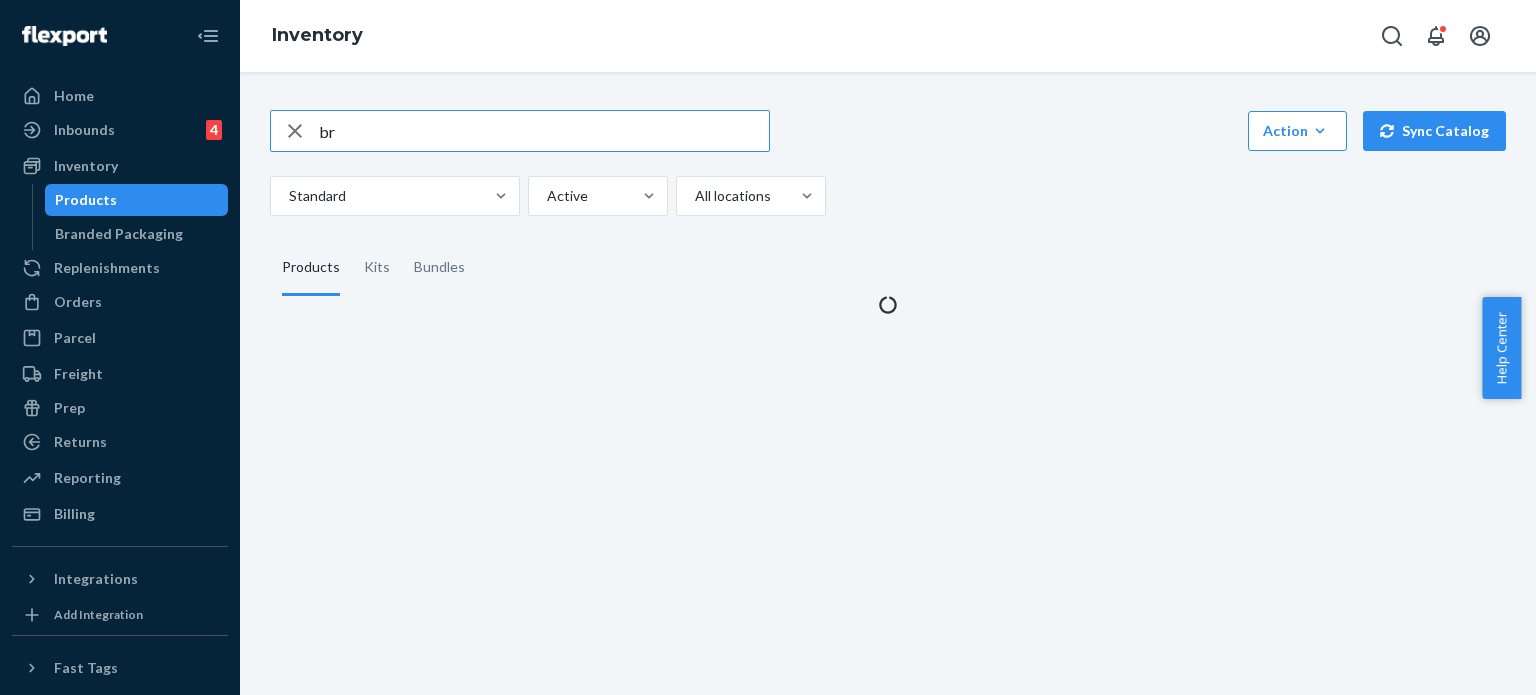 type on "b" 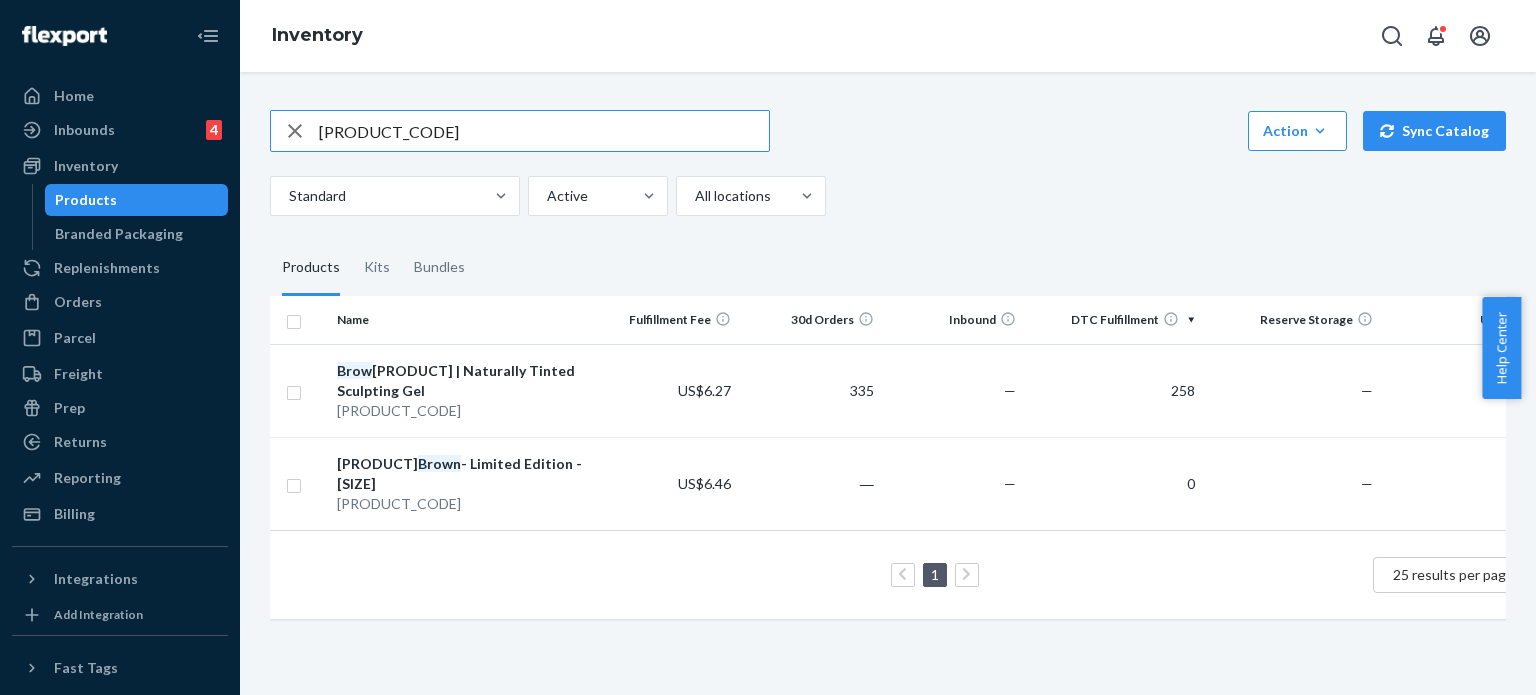 type on "[PRODUCT_CODE]" 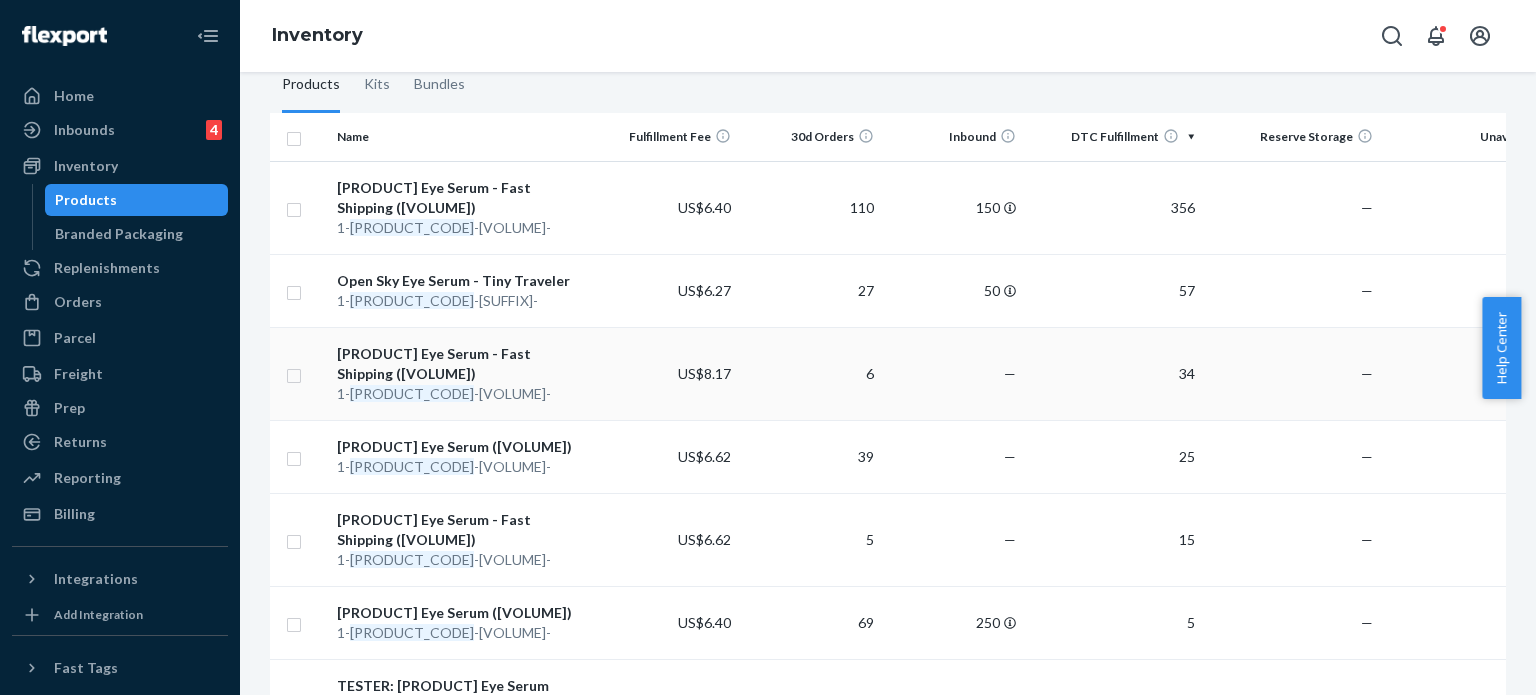 scroll, scrollTop: 181, scrollLeft: 0, axis: vertical 